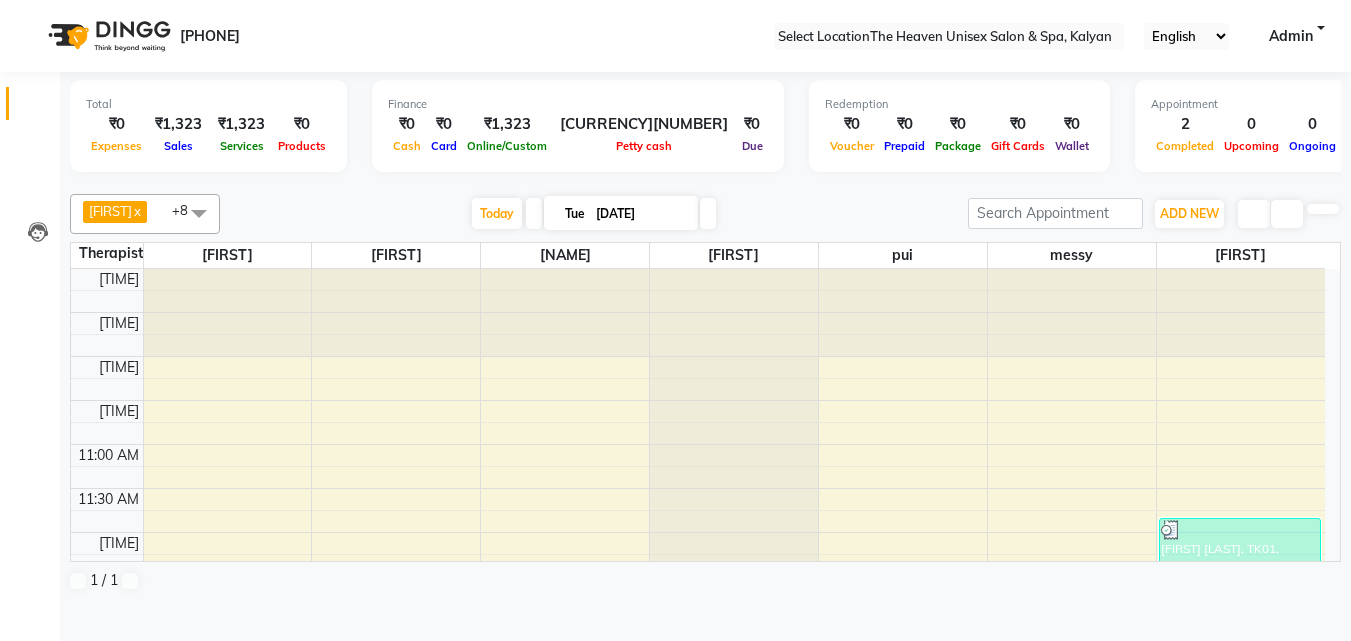 scroll, scrollTop: 0, scrollLeft: 0, axis: both 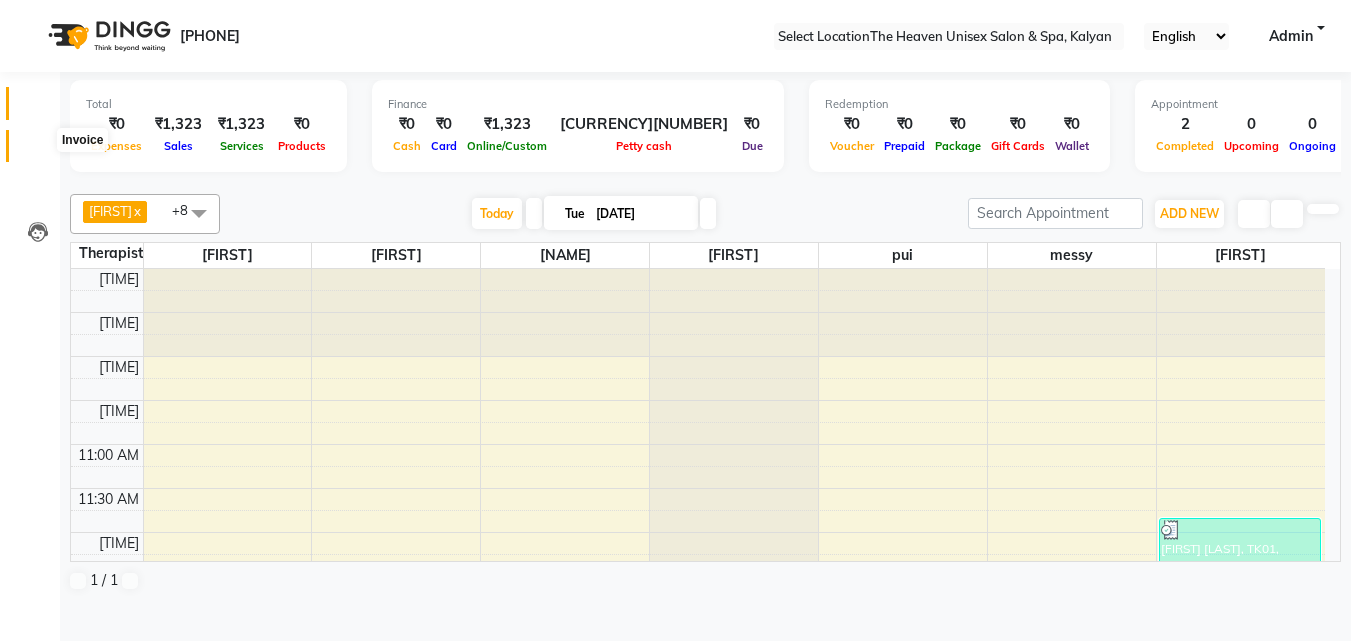 click at bounding box center [37, 151] 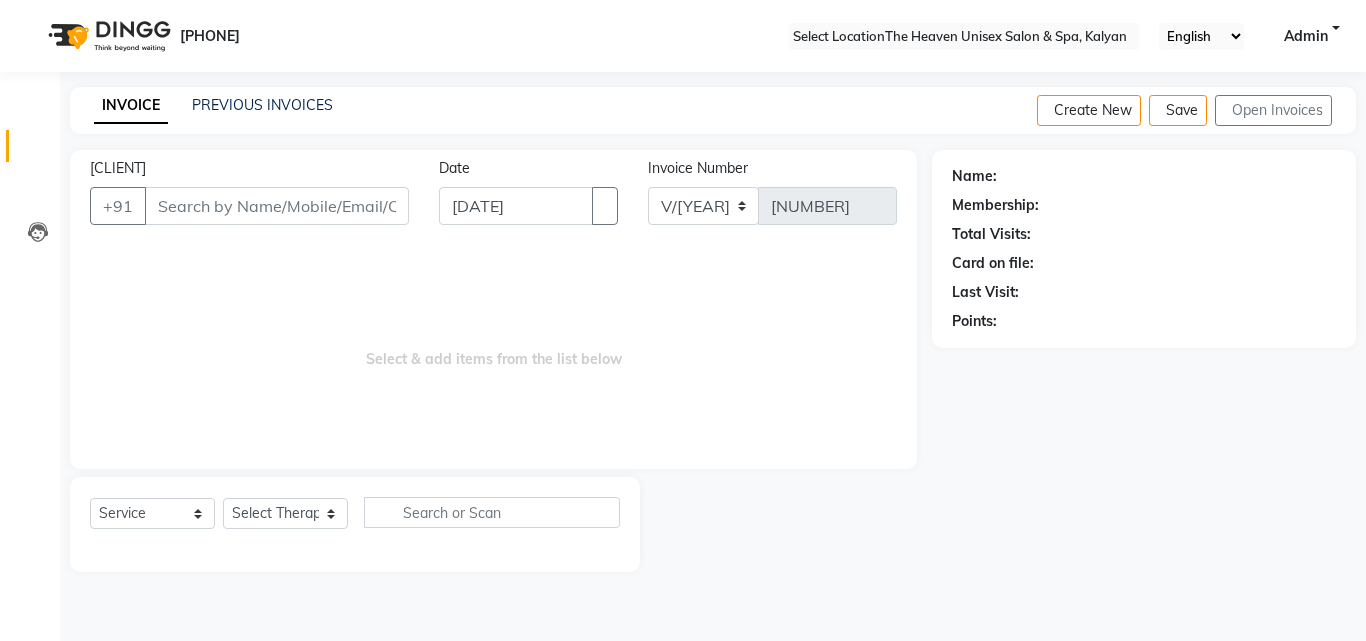 click on "[CLIENT]" at bounding box center (277, 206) 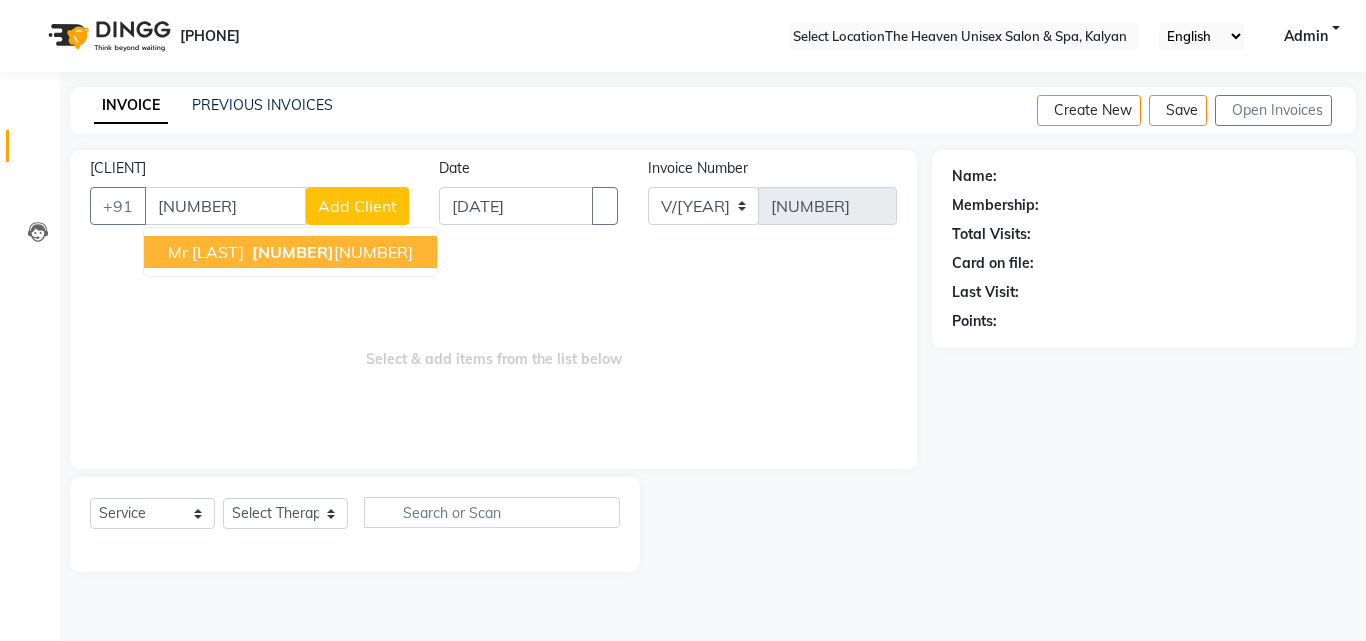 click on "[NUMBER]" at bounding box center [293, 252] 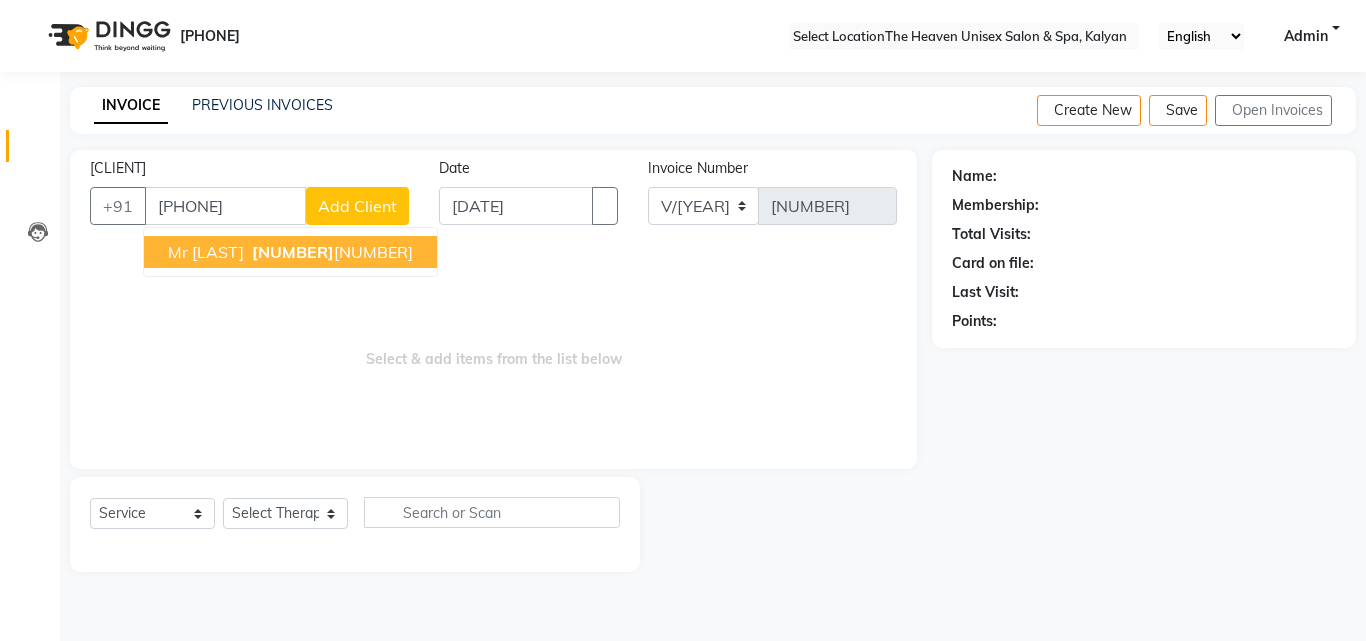 type on "[PHONE]" 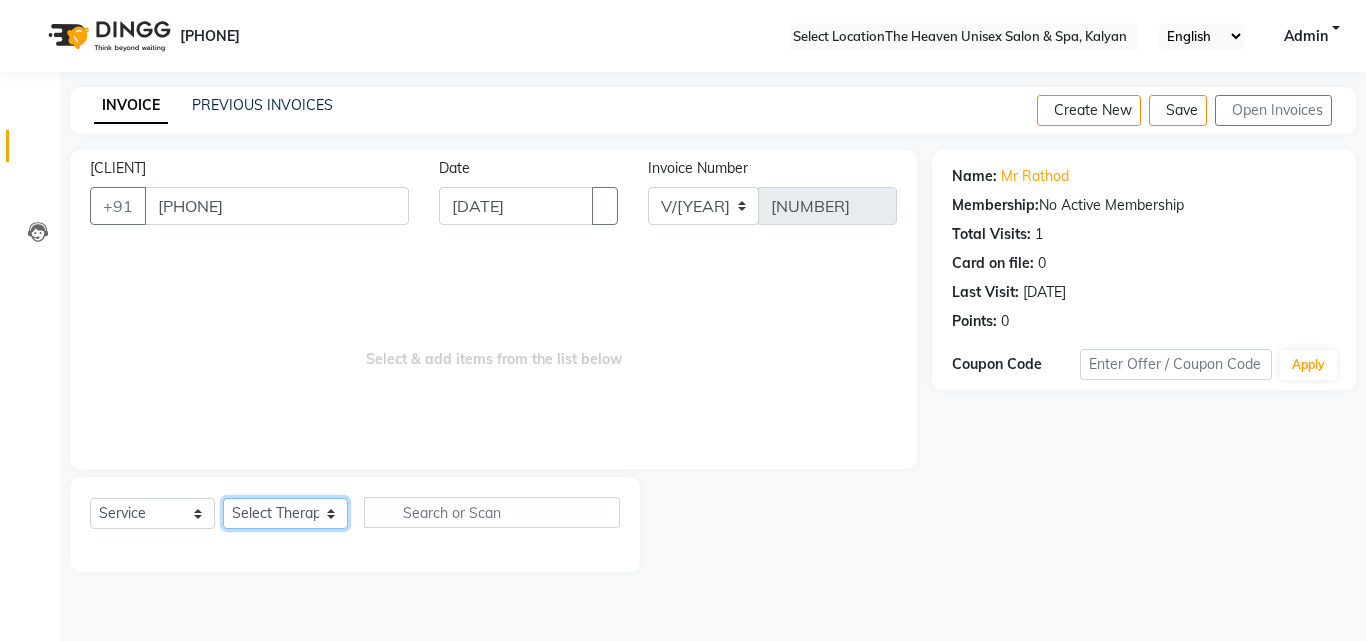 click on "Select Therapist [FIRST] [FIRST] [FIRST] [FIRST] [FIRST] [FIRST] [FIRST] [FIRST] [FIRST] [FIRST] [FIRST]" at bounding box center [285, 513] 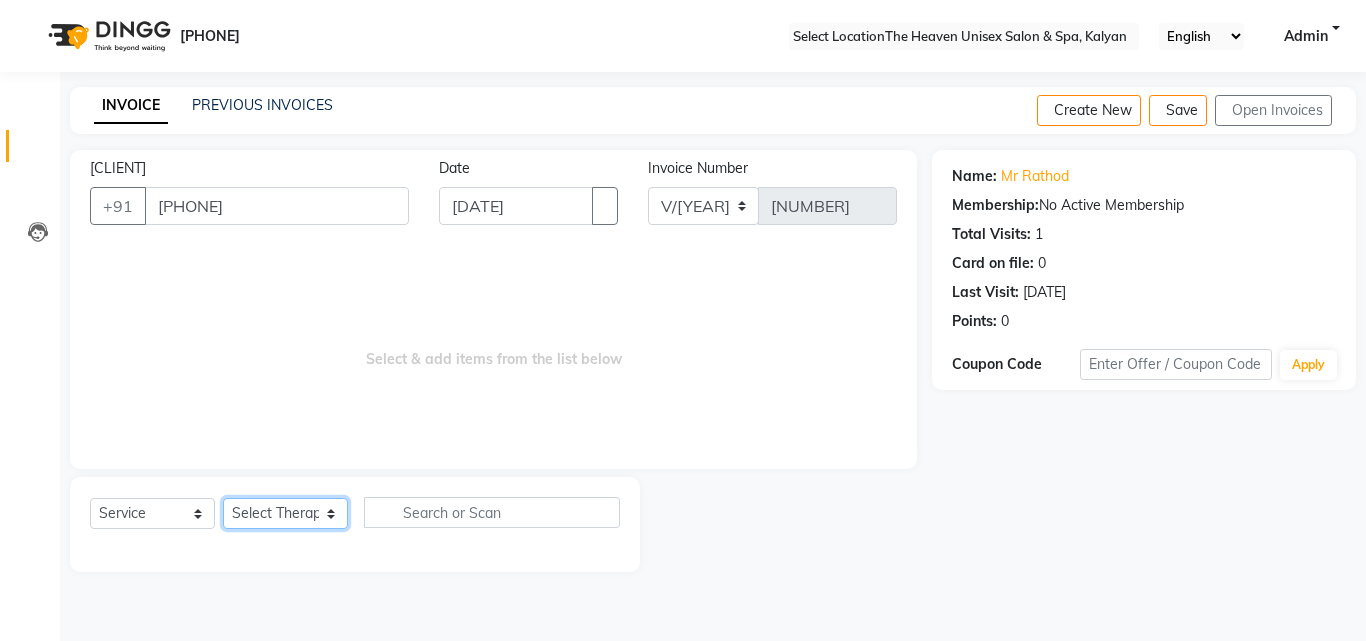 select on "83959" 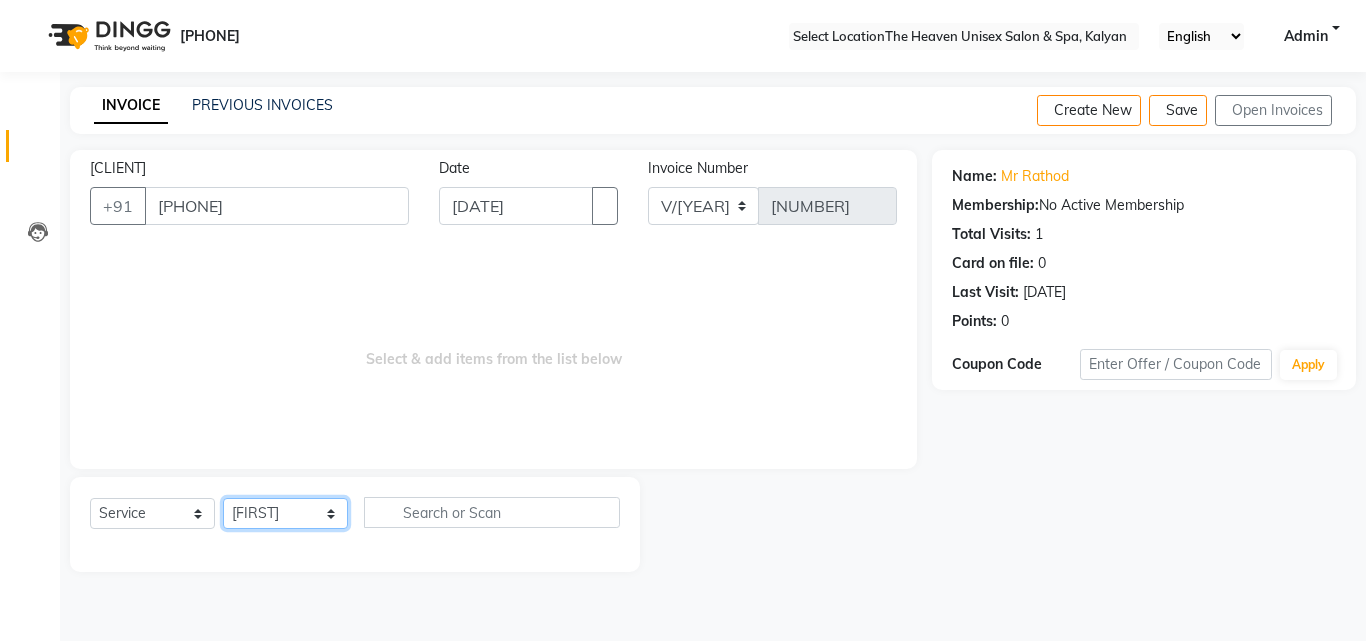 click on "Select Therapist [FIRST] [FIRST] [FIRST] [FIRST] [FIRST] [FIRST] [FIRST] [FIRST] [FIRST] [FIRST] [FIRST]" at bounding box center (285, 513) 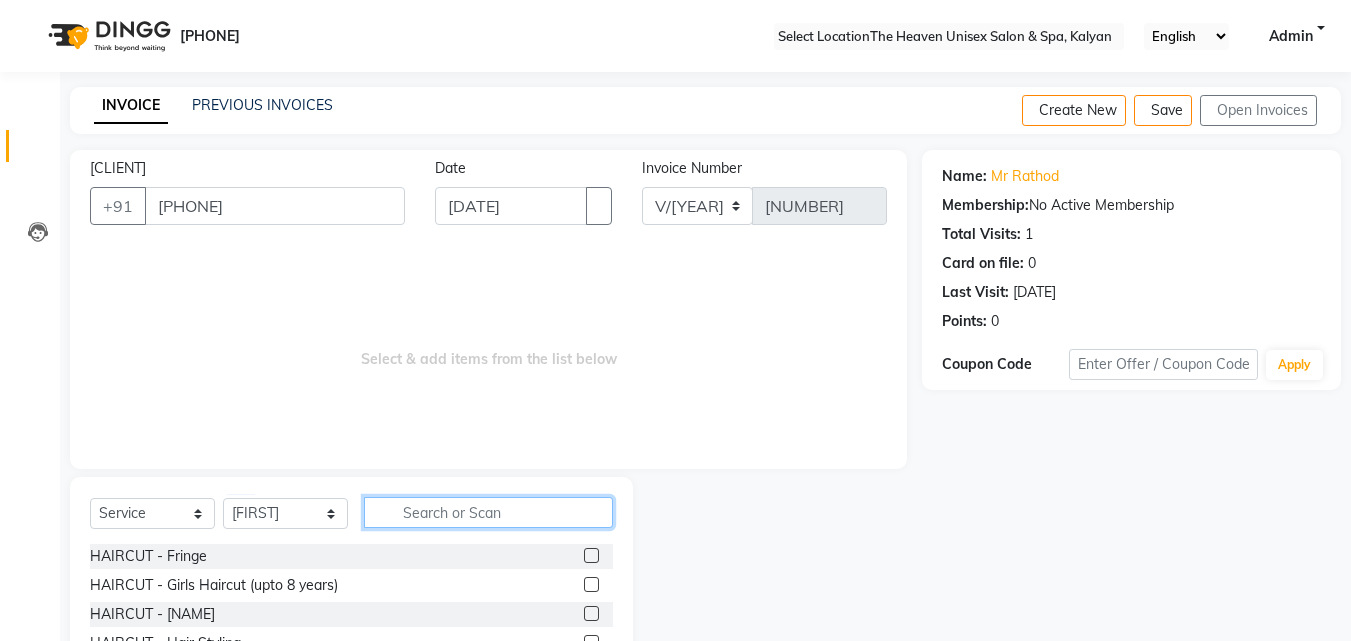 click at bounding box center (488, 512) 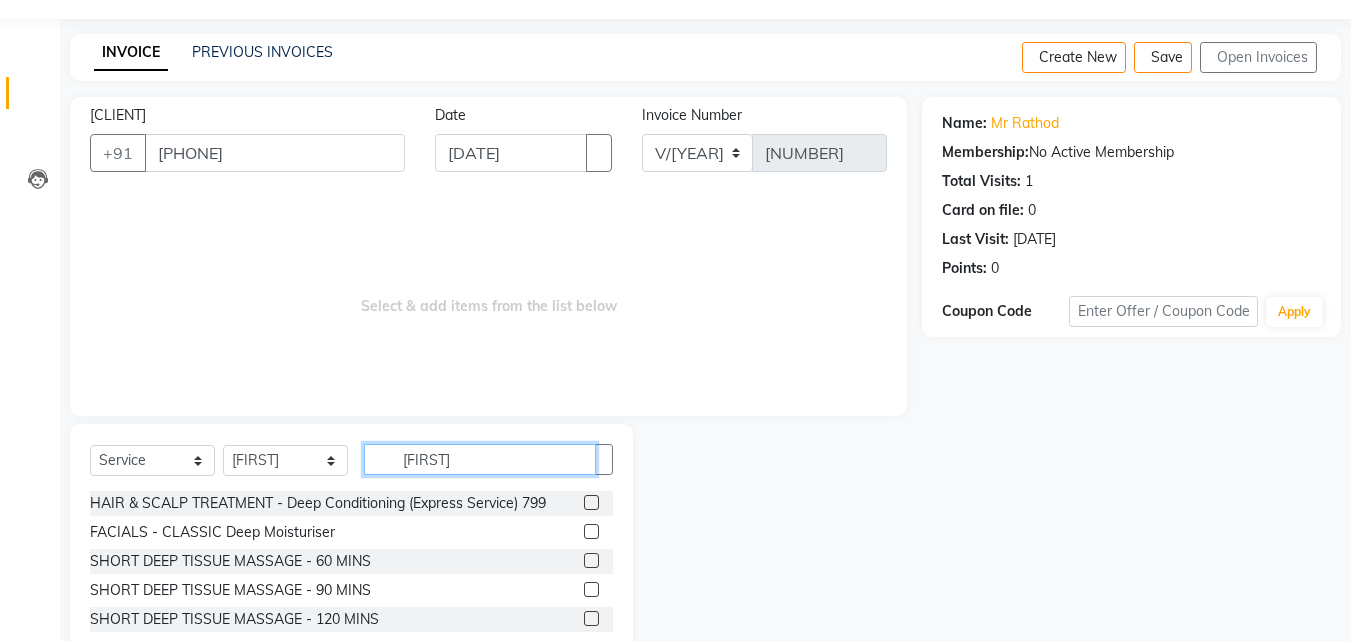 scroll, scrollTop: 100, scrollLeft: 0, axis: vertical 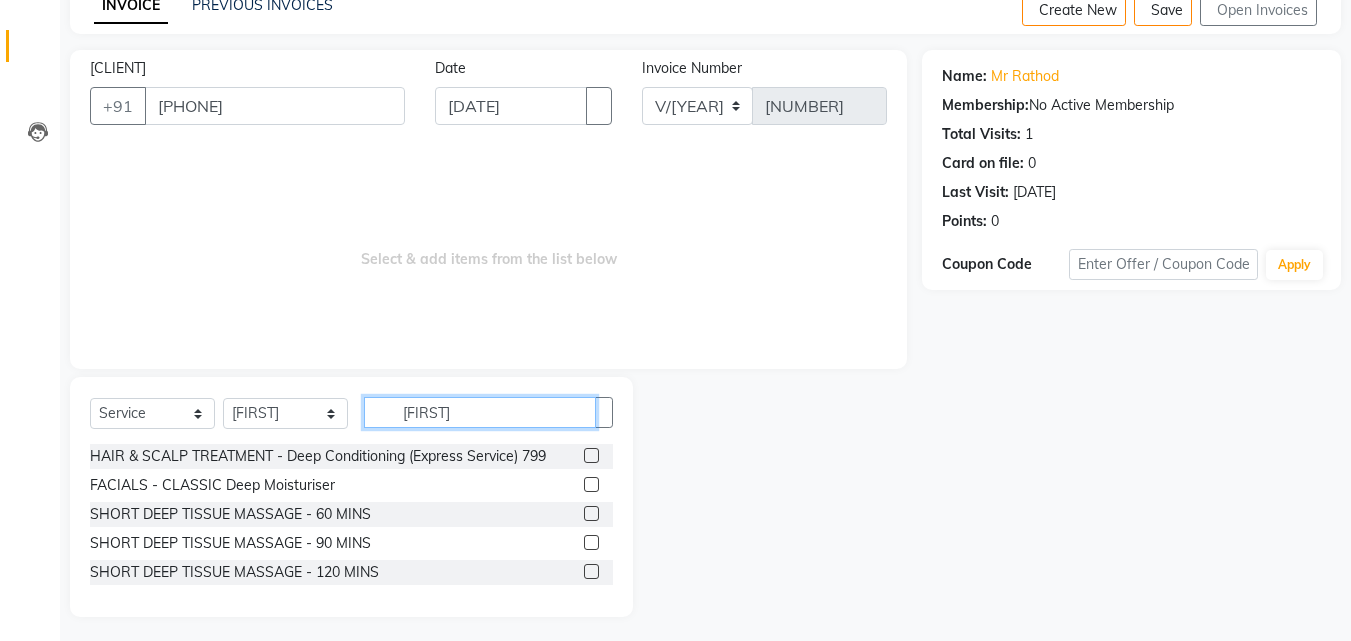 type on "dee" 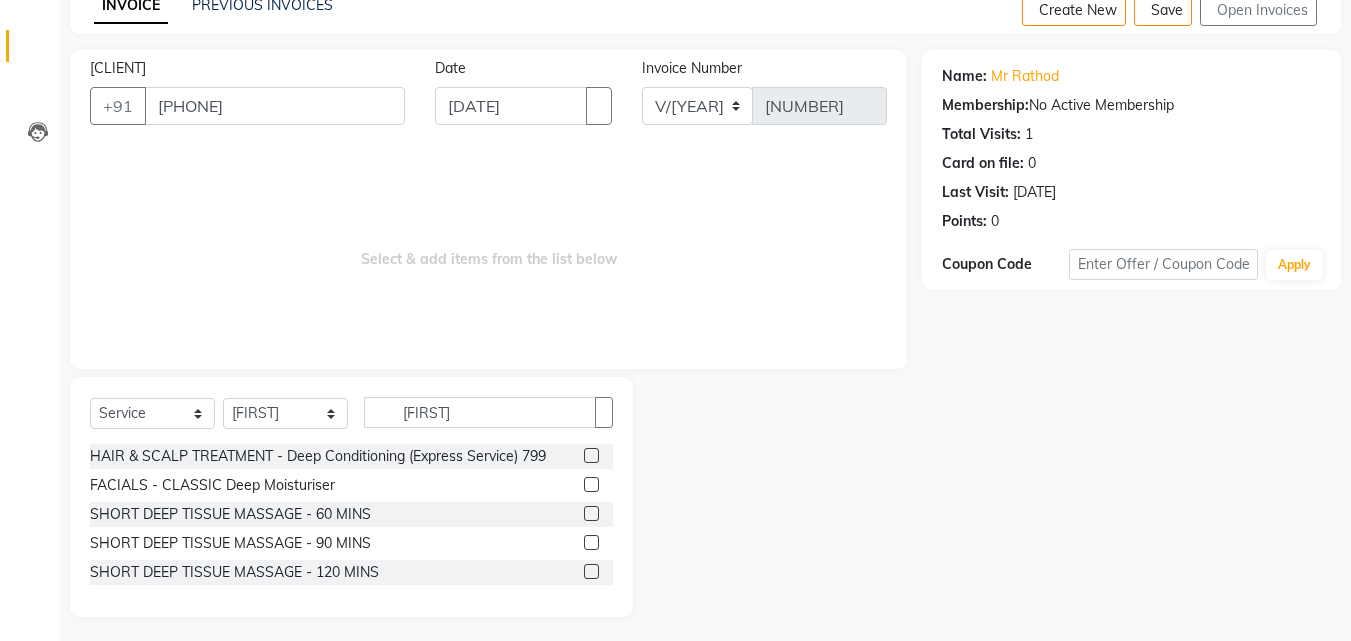 click at bounding box center [598, 456] 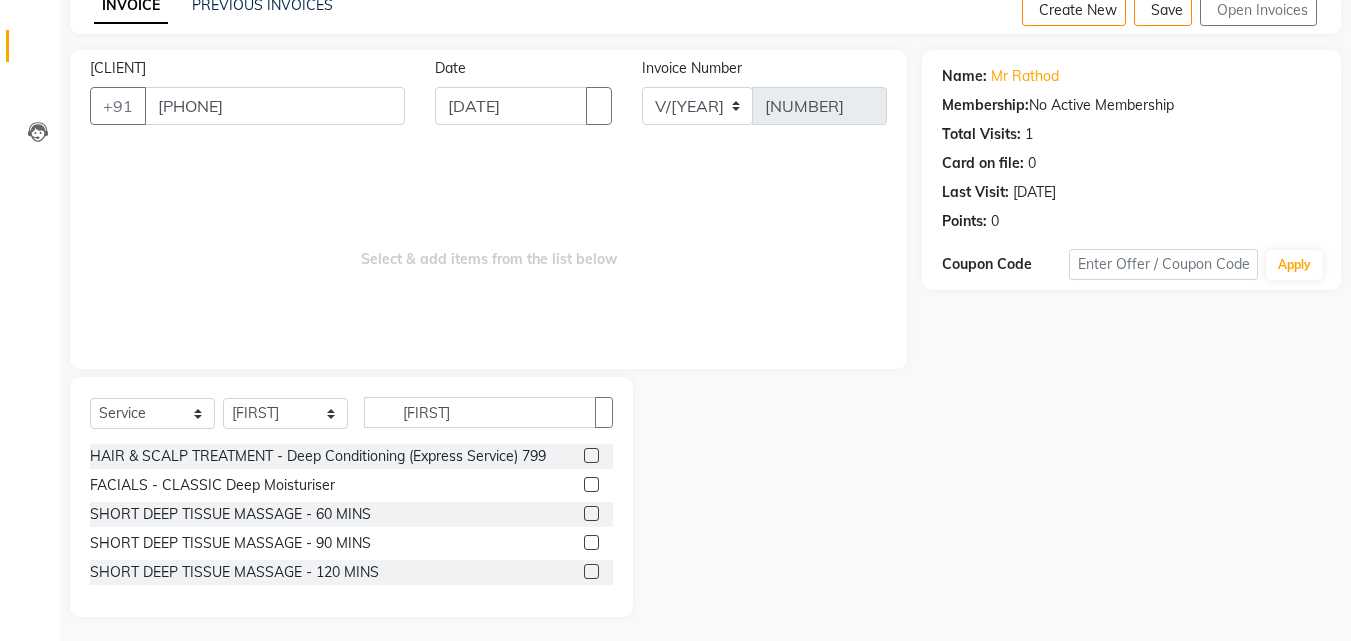 click at bounding box center (591, 513) 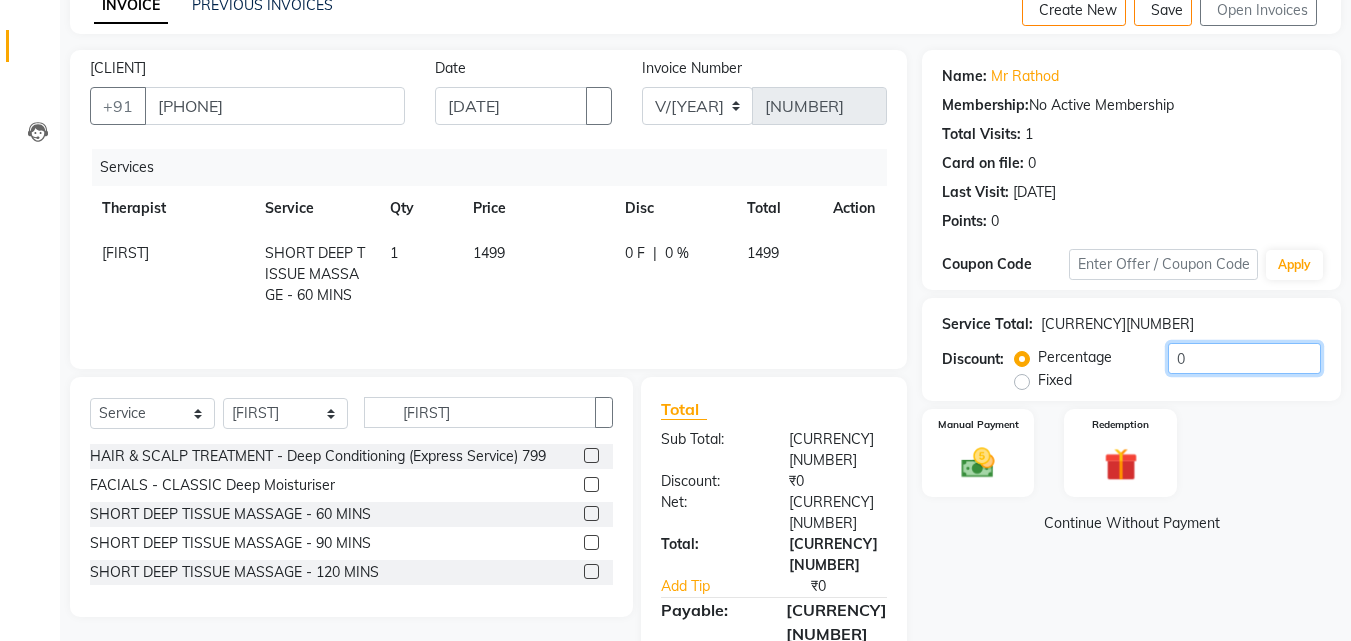 click on "0" at bounding box center (1244, 358) 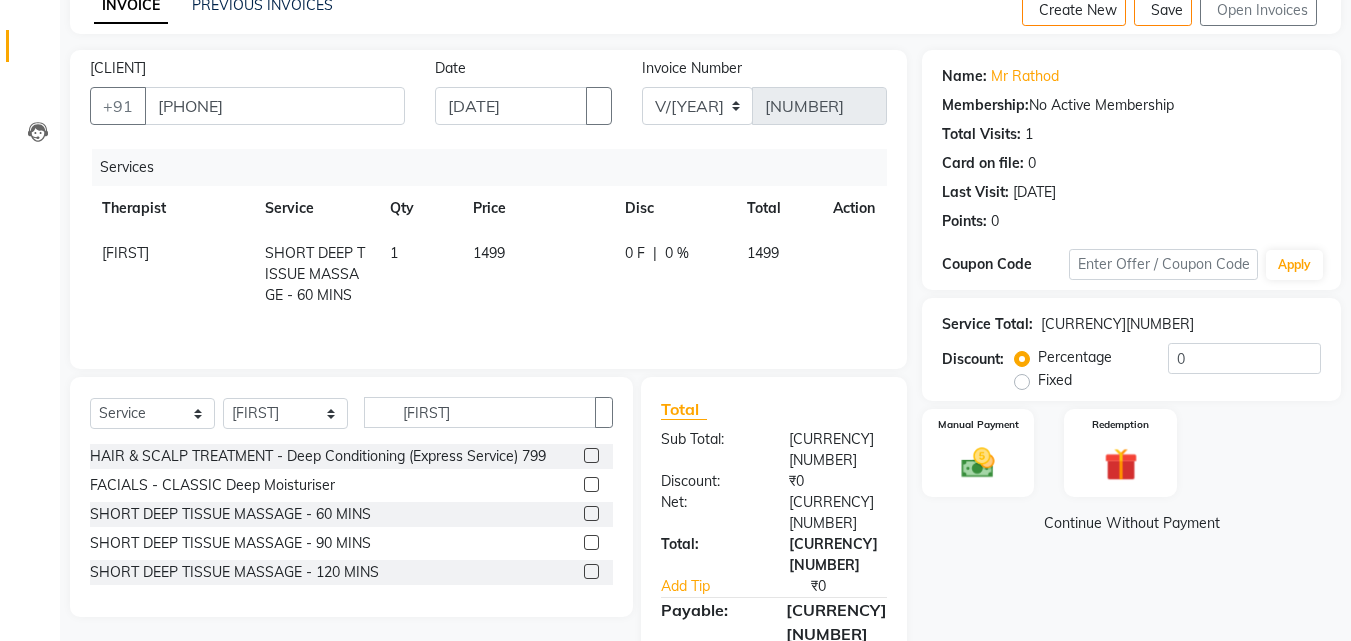 click on "Fixed" at bounding box center [1055, 380] 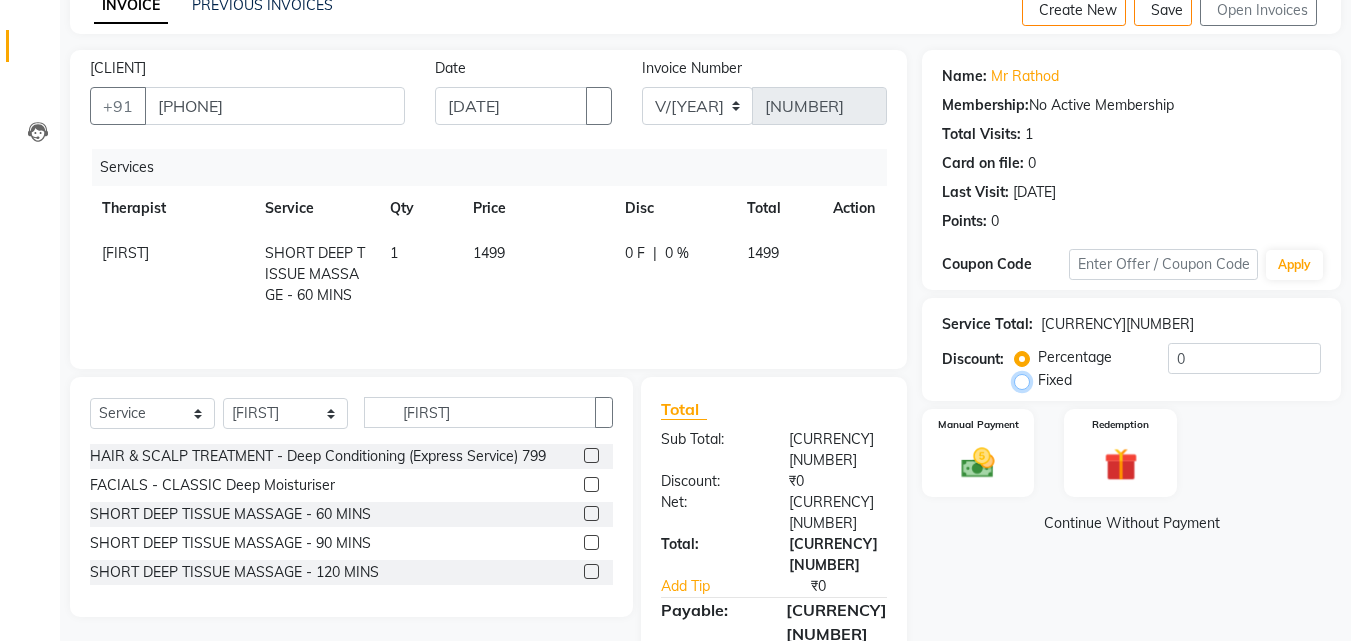 click on "Fixed" at bounding box center (1026, 380) 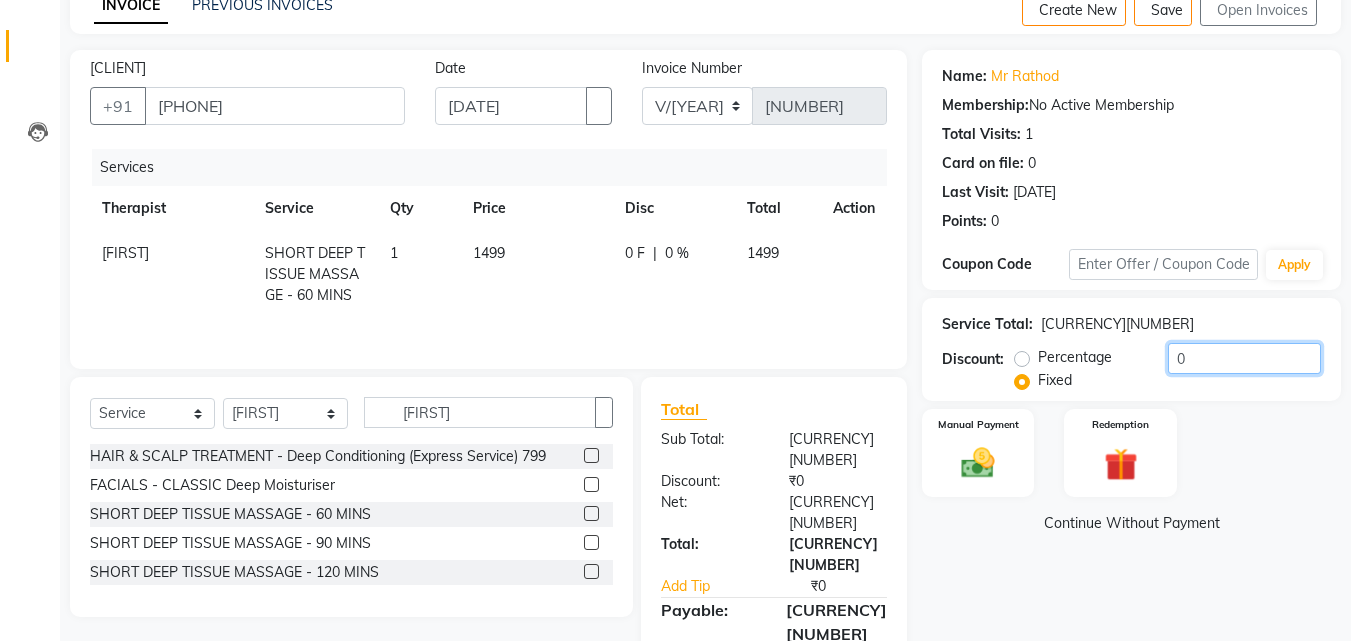click on "0" at bounding box center [1244, 358] 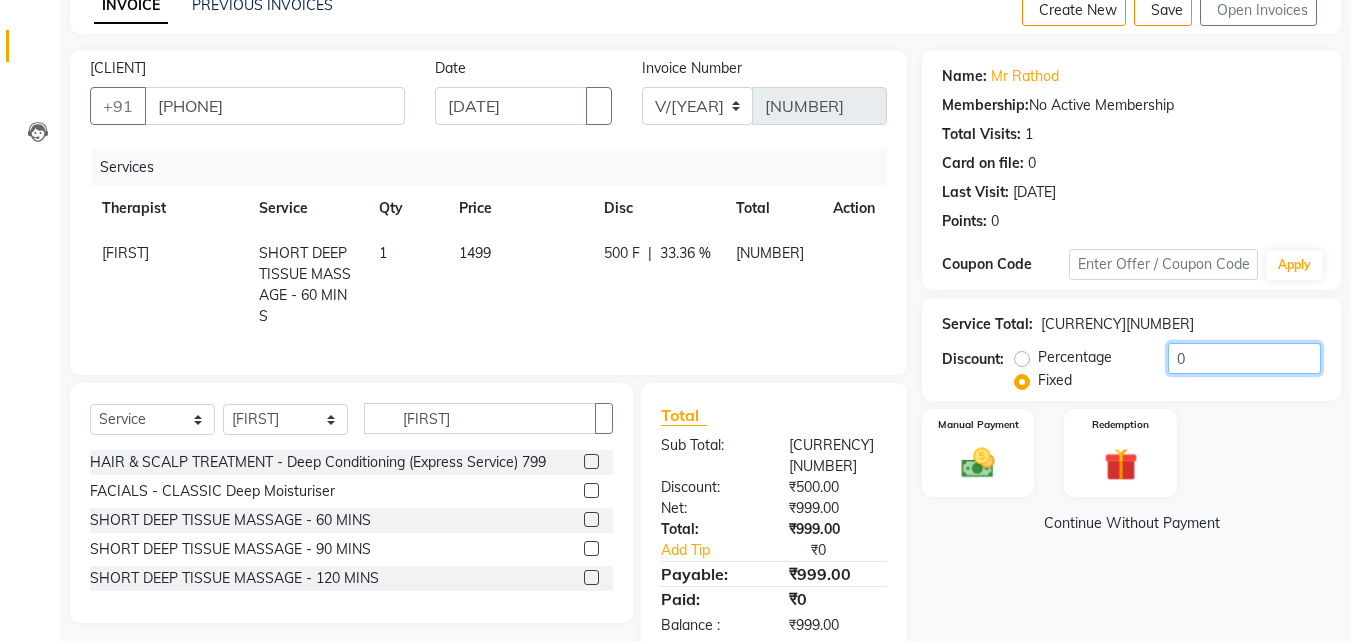 scroll, scrollTop: 117, scrollLeft: 0, axis: vertical 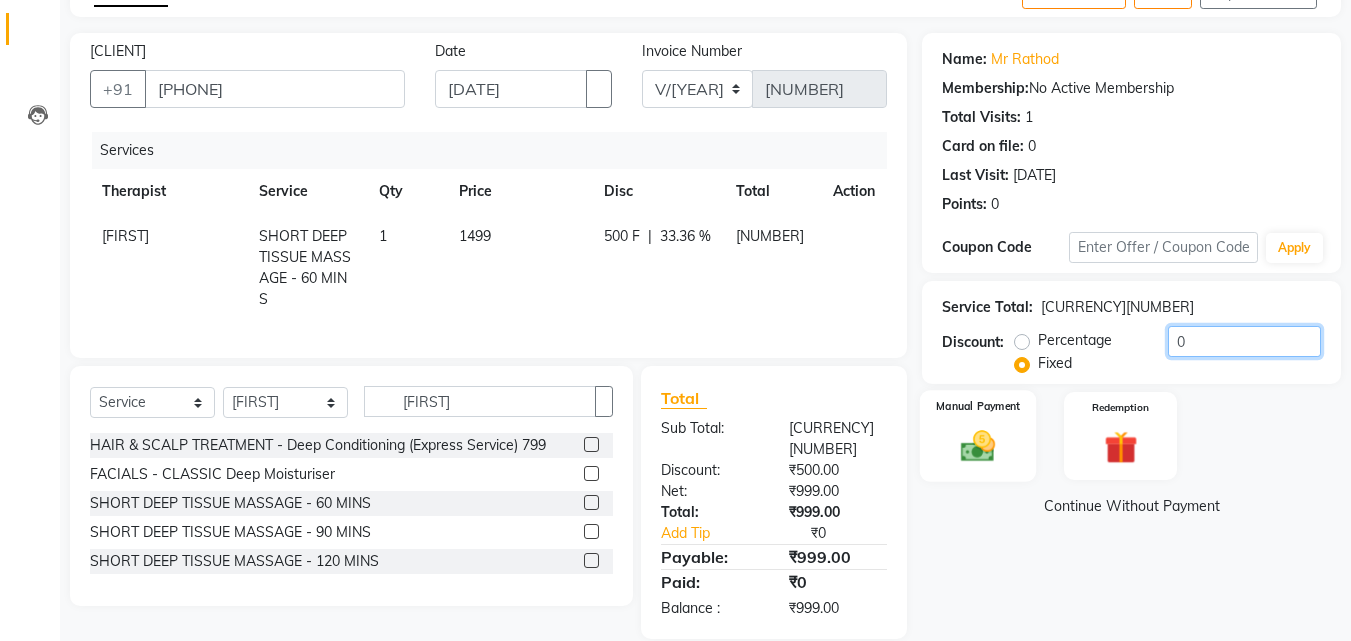 type on "0500" 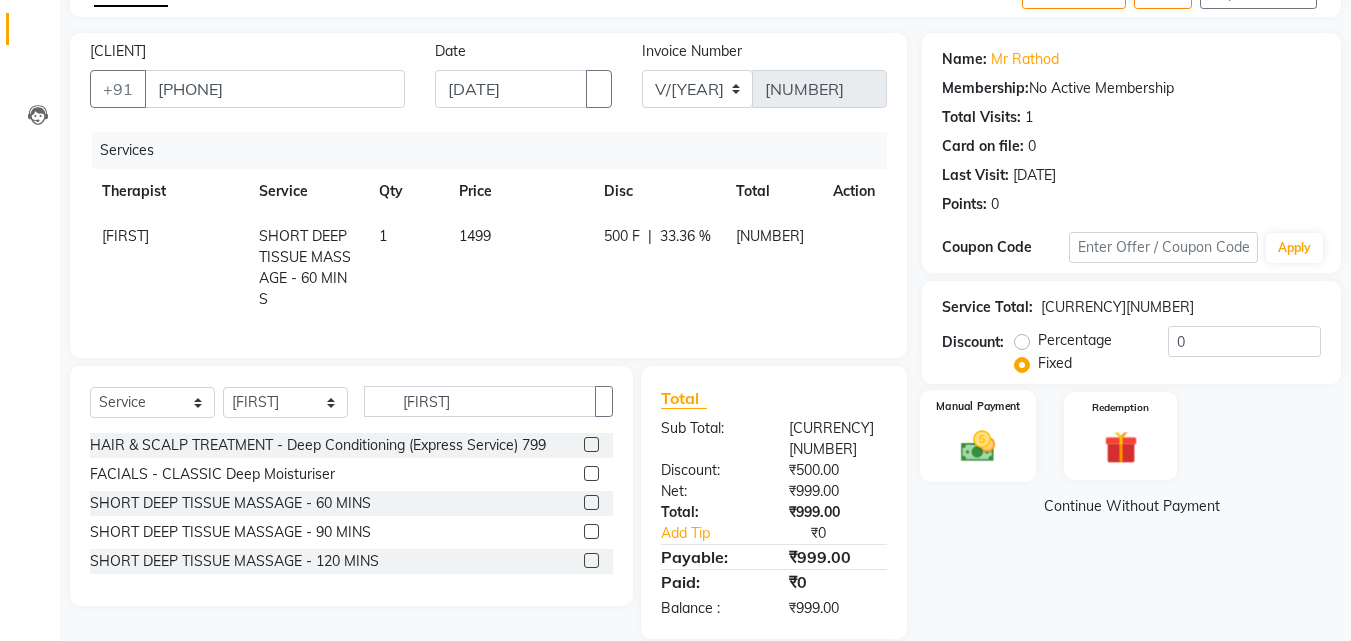 click at bounding box center [978, 446] 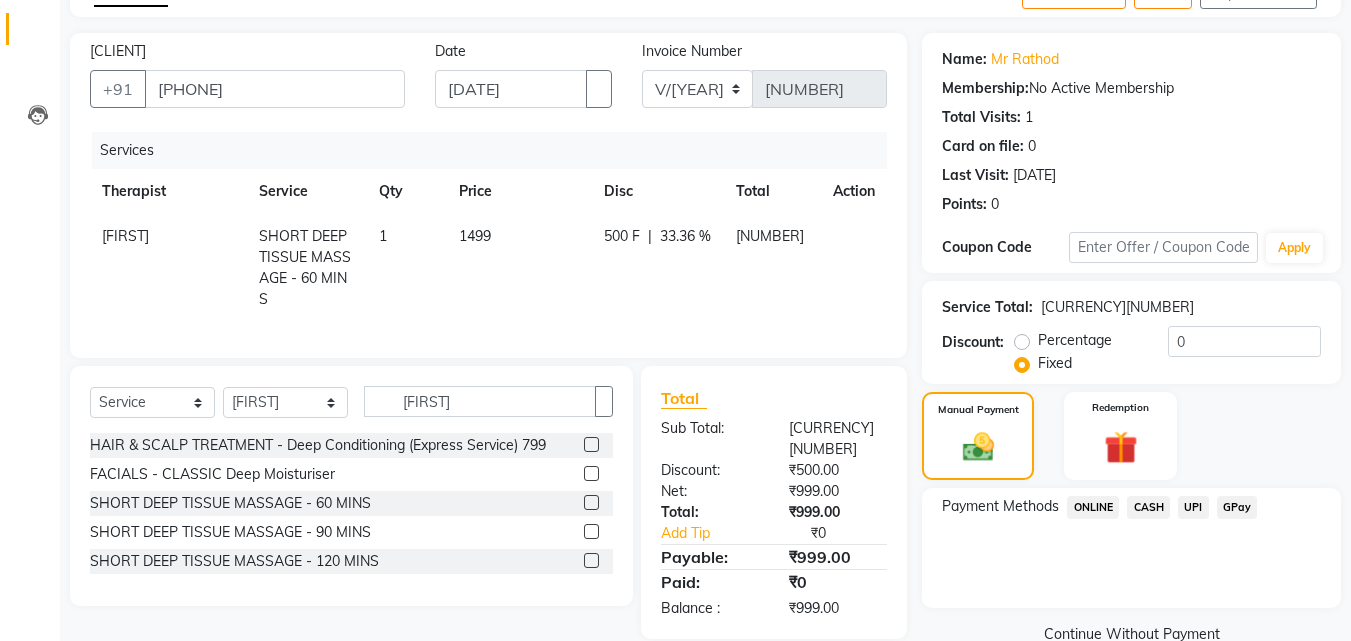 click on "CASH" at bounding box center [1093, 507] 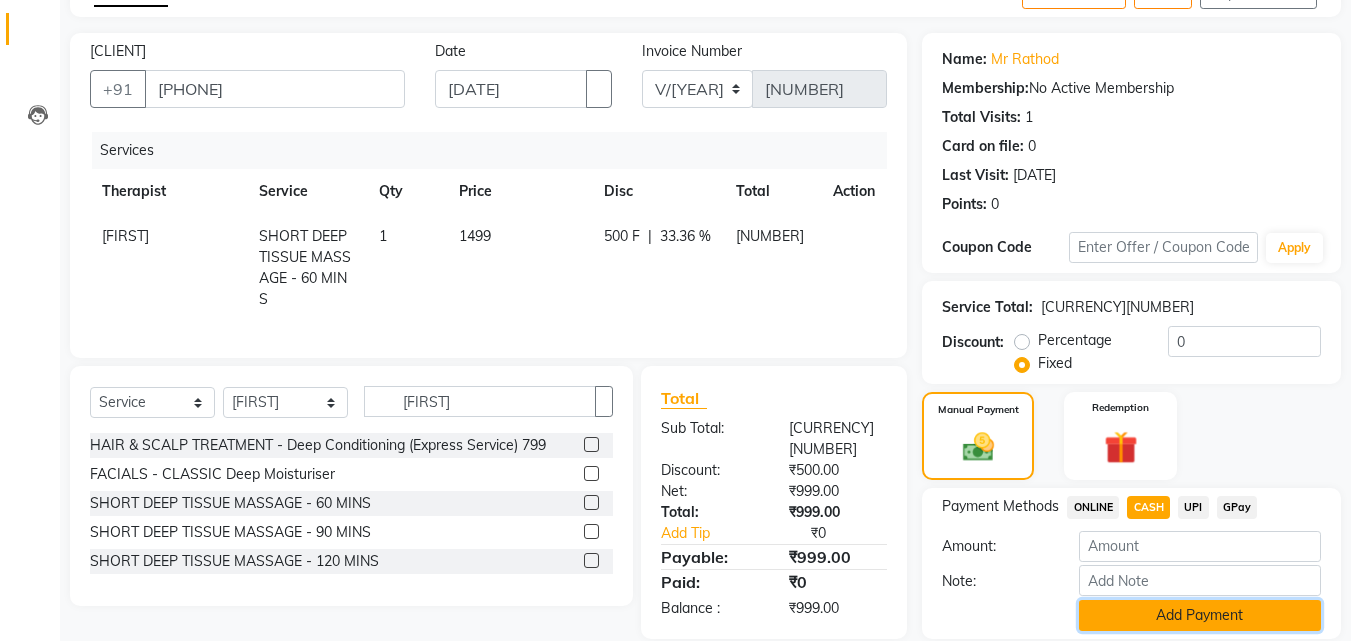 click on "Add Payment" at bounding box center [1200, 615] 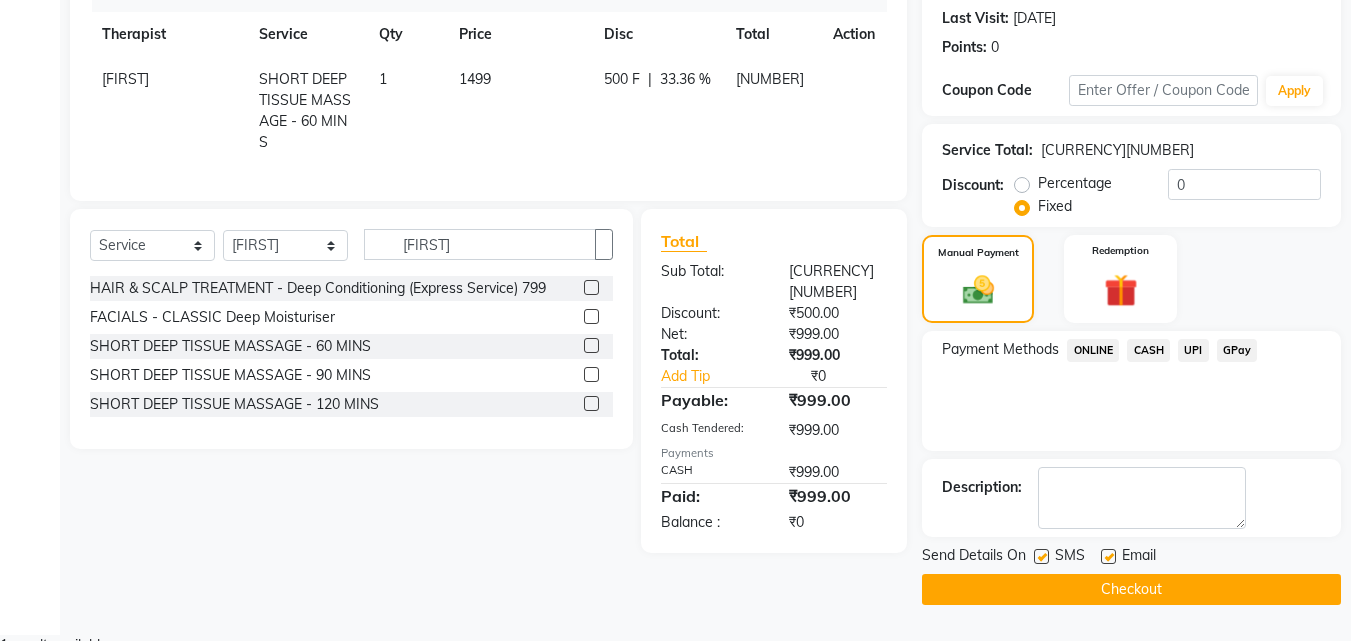 scroll, scrollTop: 275, scrollLeft: 0, axis: vertical 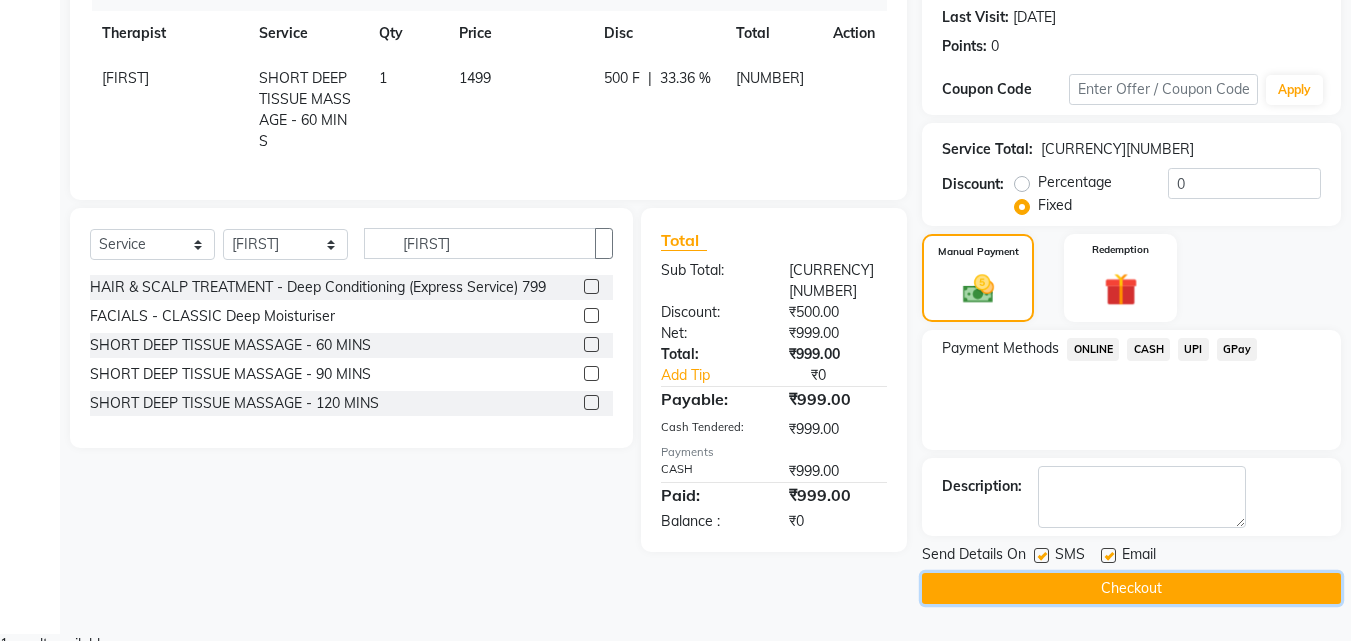 click on "Checkout" at bounding box center [1131, 588] 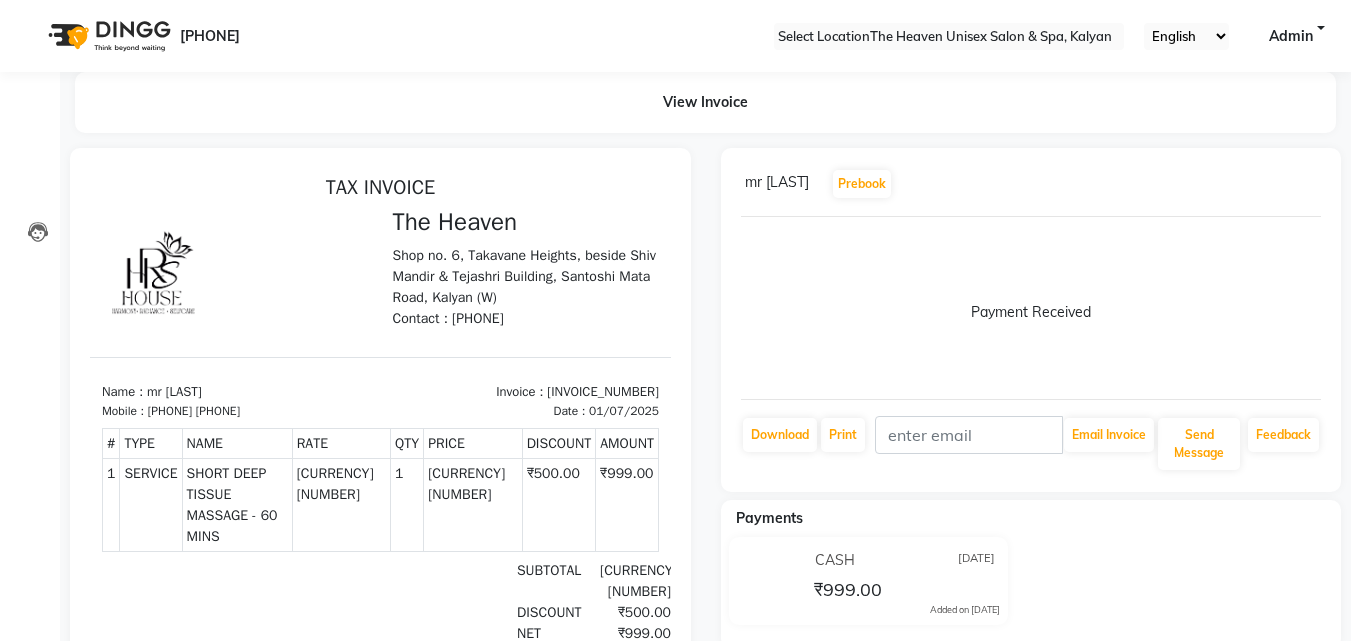 scroll, scrollTop: 0, scrollLeft: 0, axis: both 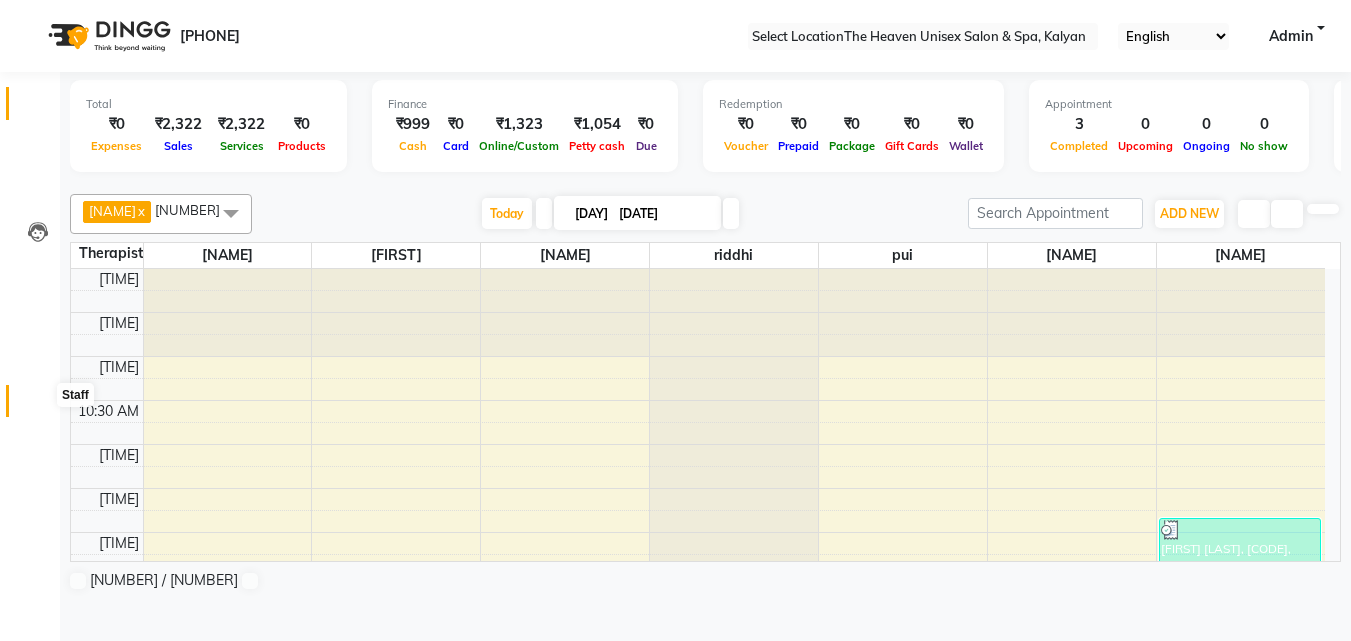click at bounding box center [37, 406] 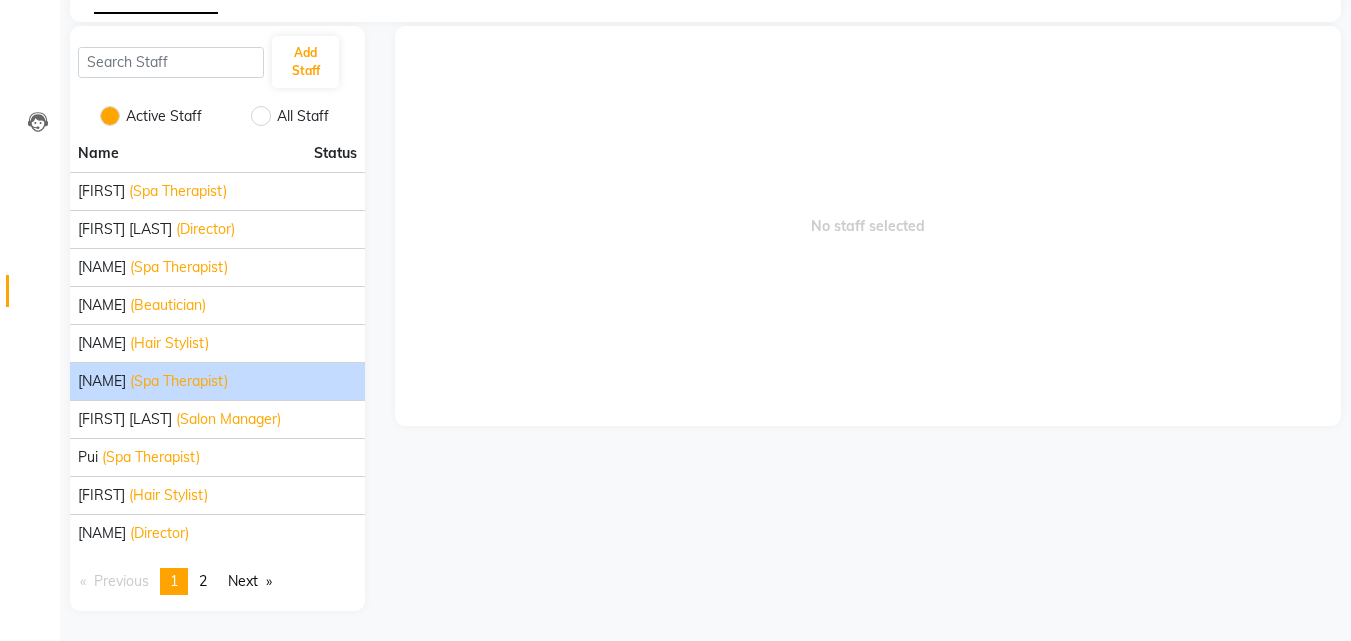 scroll, scrollTop: 115, scrollLeft: 0, axis: vertical 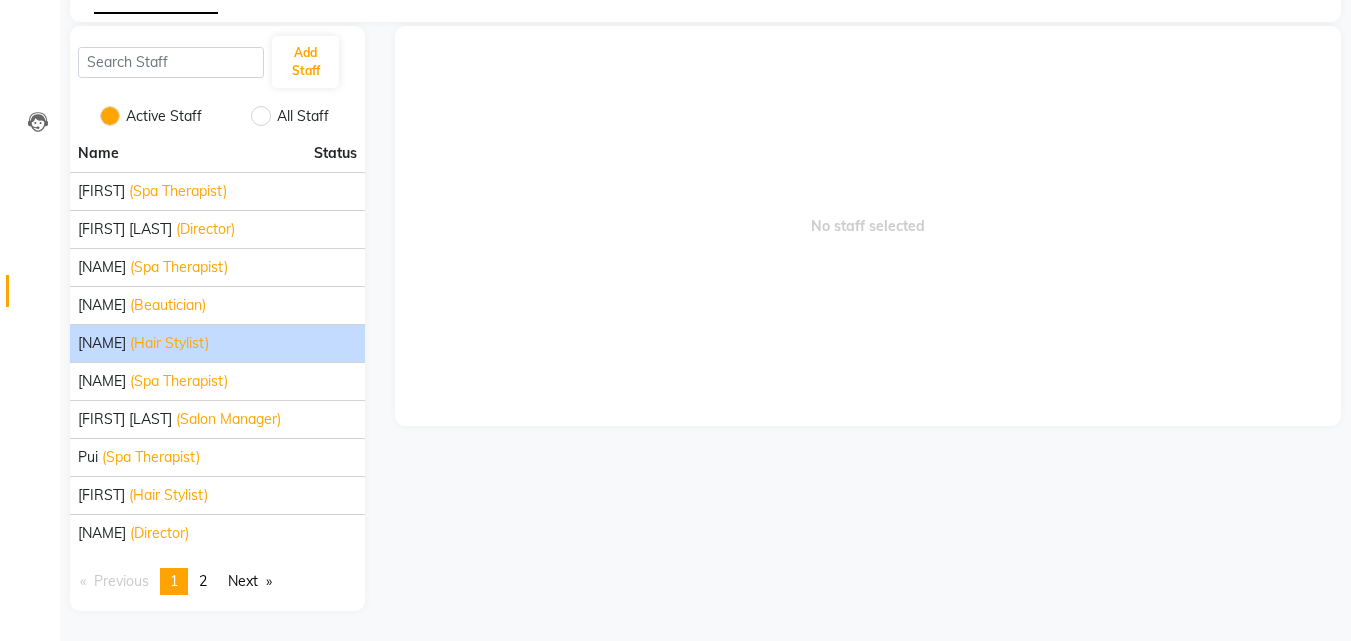 click on "(Hair Stylist)" at bounding box center [178, 191] 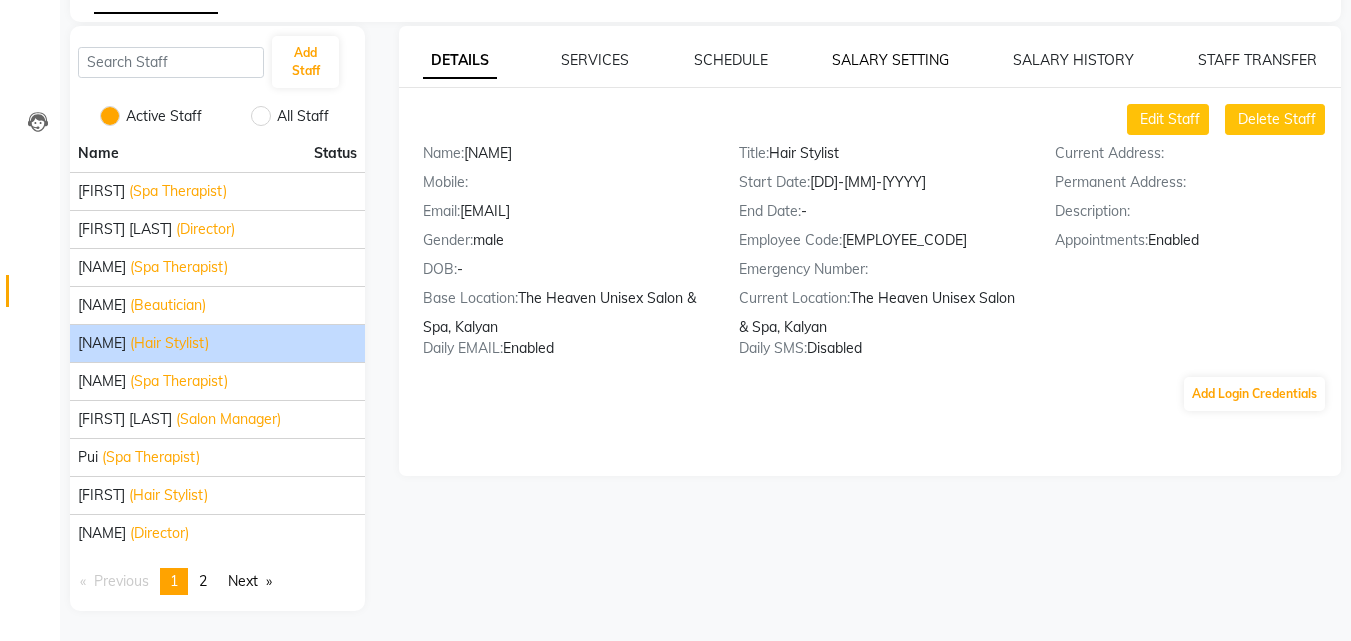 click on "SALARY SETTING" at bounding box center [460, 61] 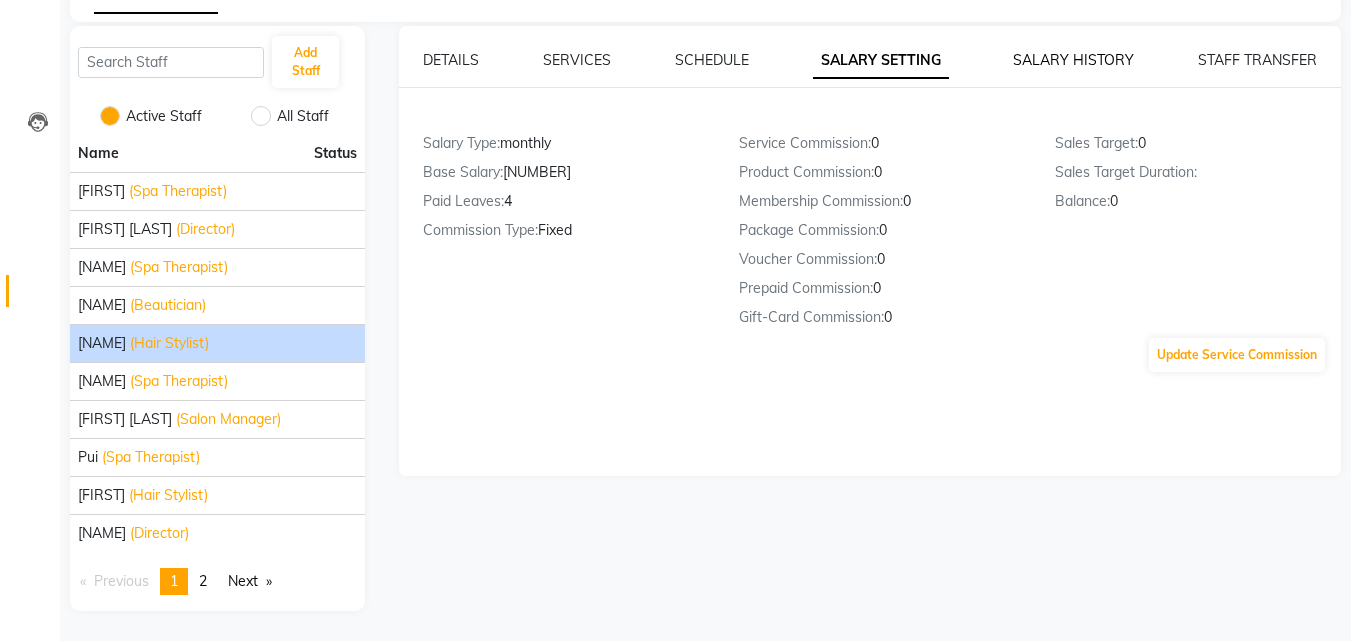 click on "SALARY HISTORY" at bounding box center [451, 60] 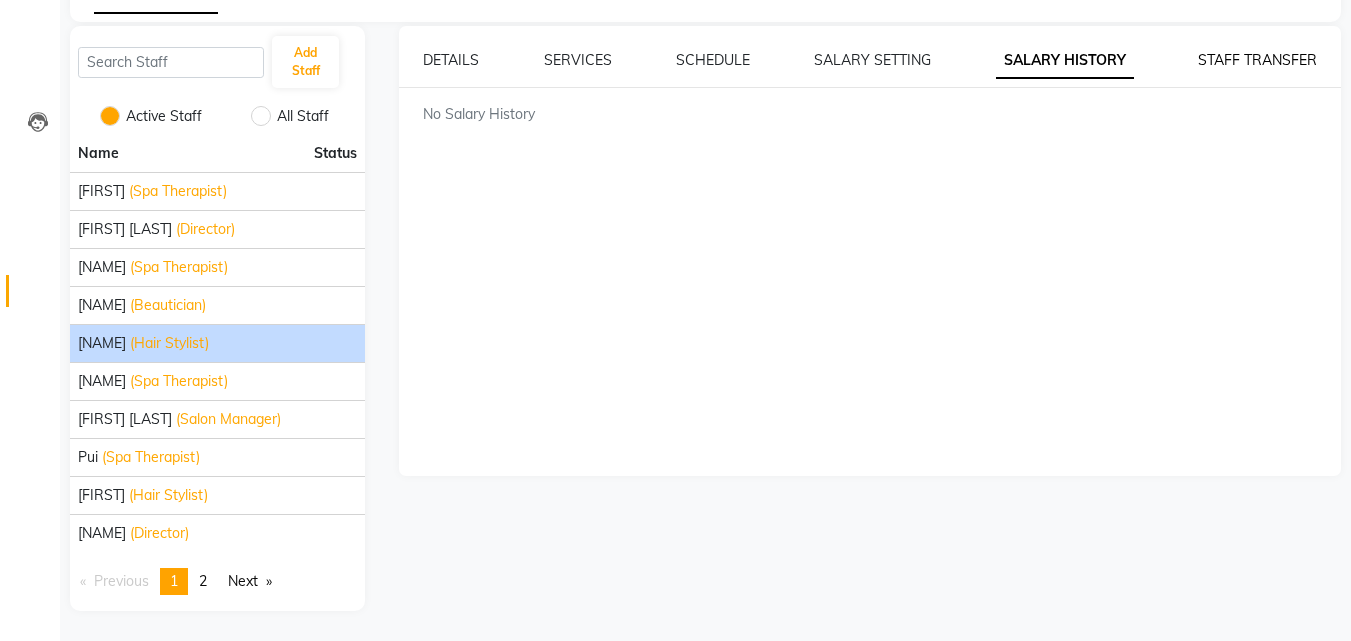 click on "STAFF TRANSFER" at bounding box center [451, 60] 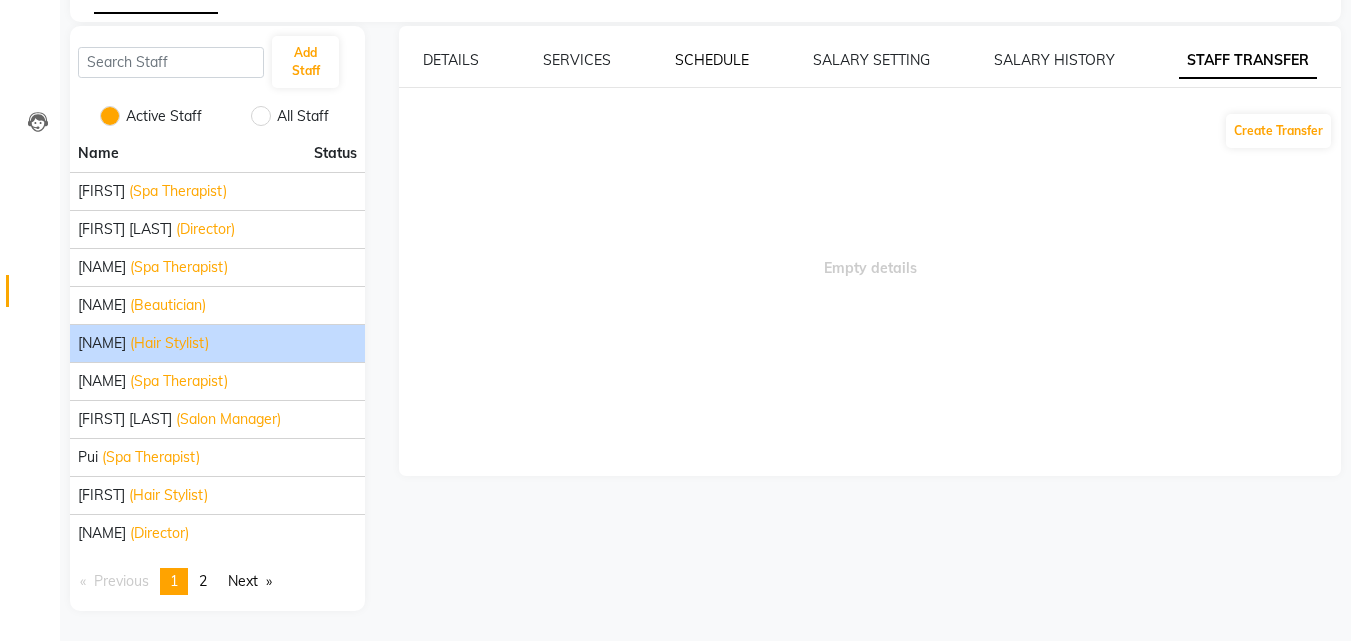 click on "SCHEDULE" at bounding box center (451, 60) 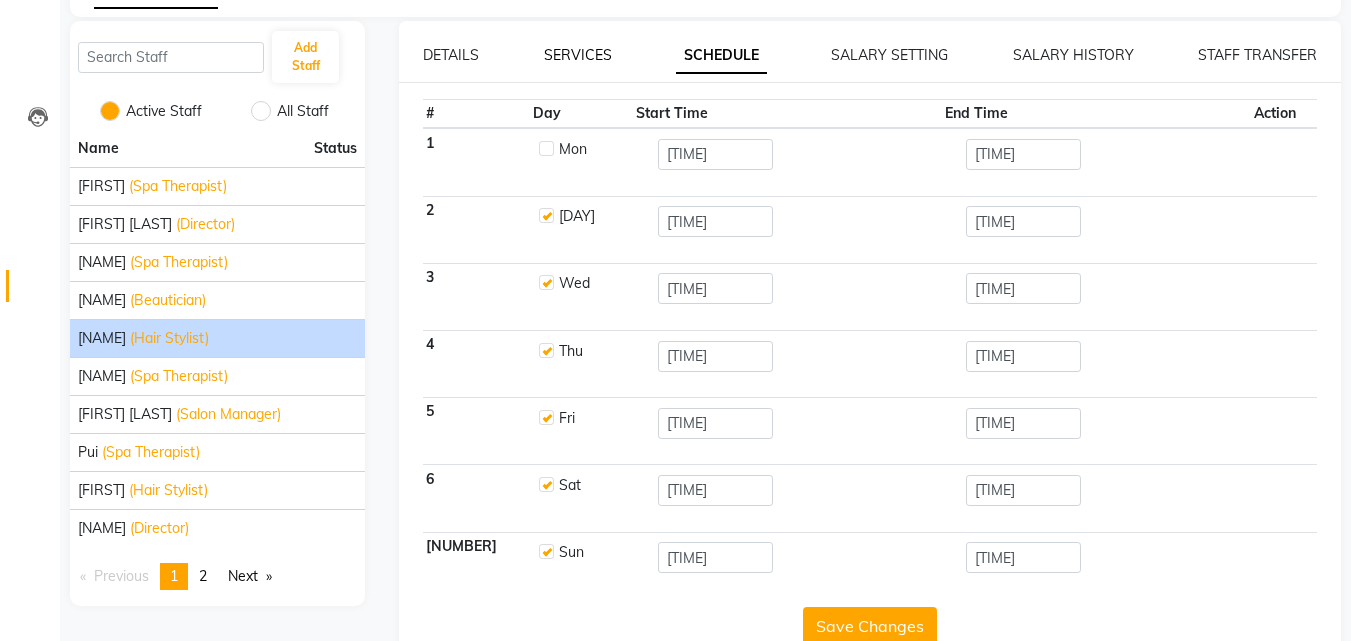 click on "SERVICES" at bounding box center [451, 55] 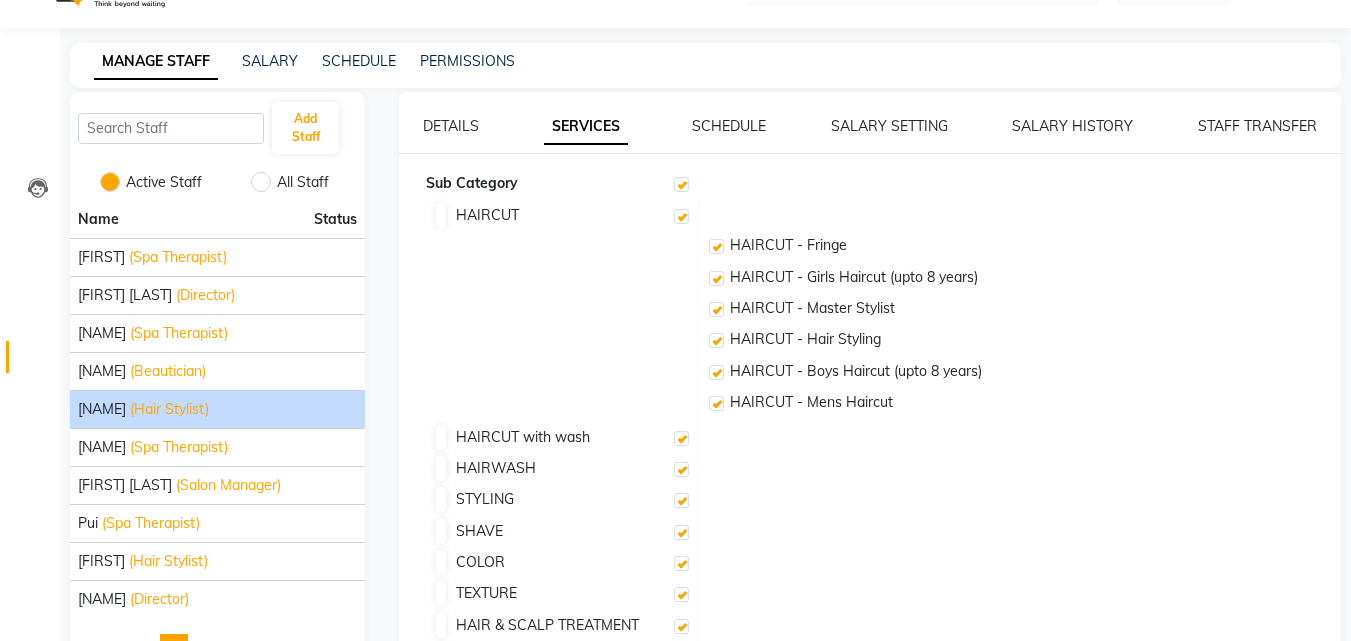 scroll, scrollTop: 0, scrollLeft: 0, axis: both 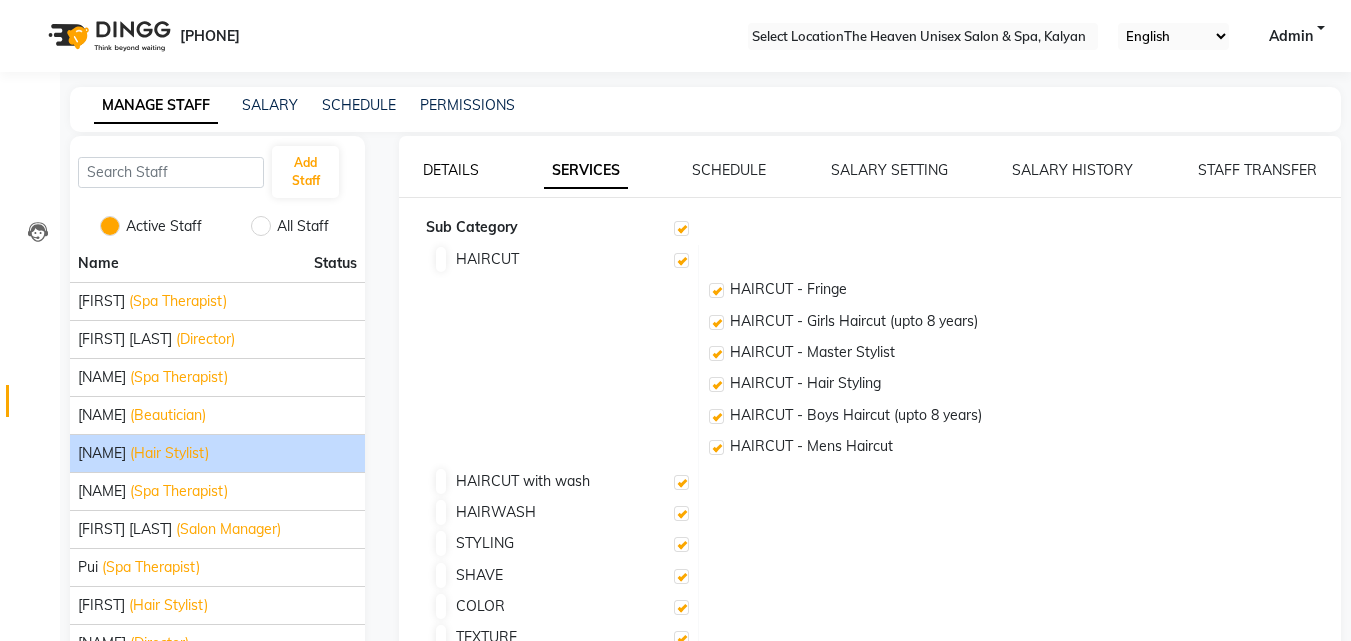 click on "DETAILS" at bounding box center (451, 170) 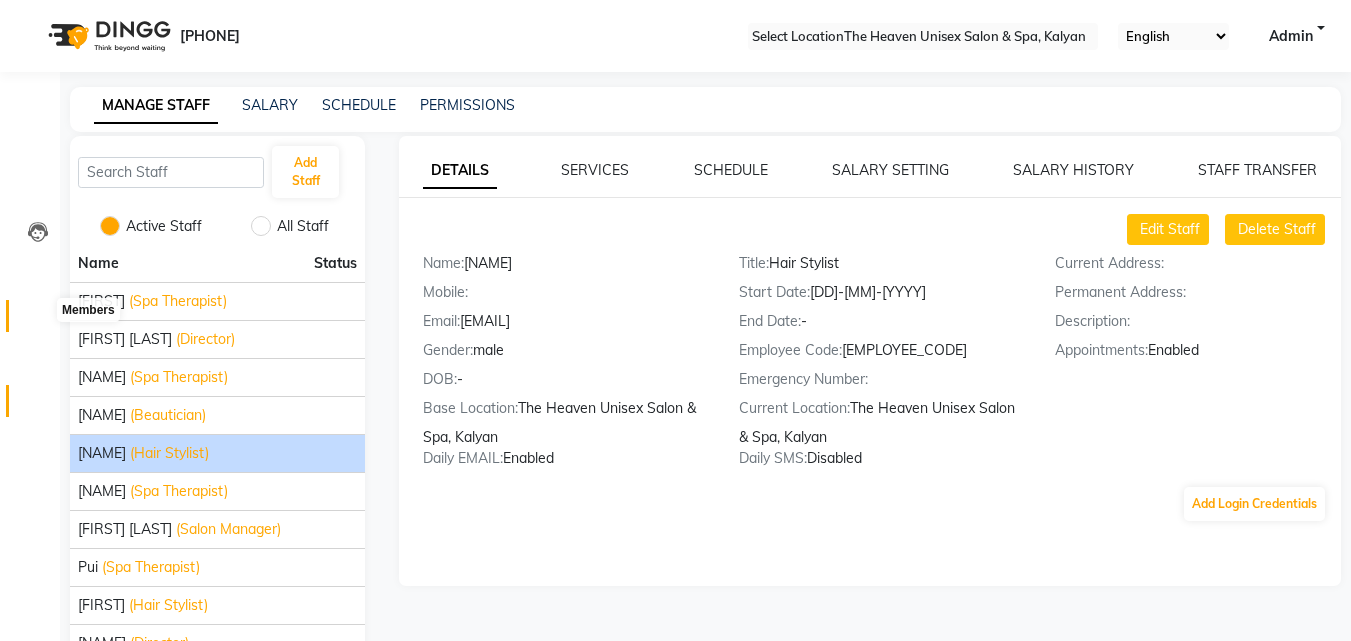 click at bounding box center [38, 321] 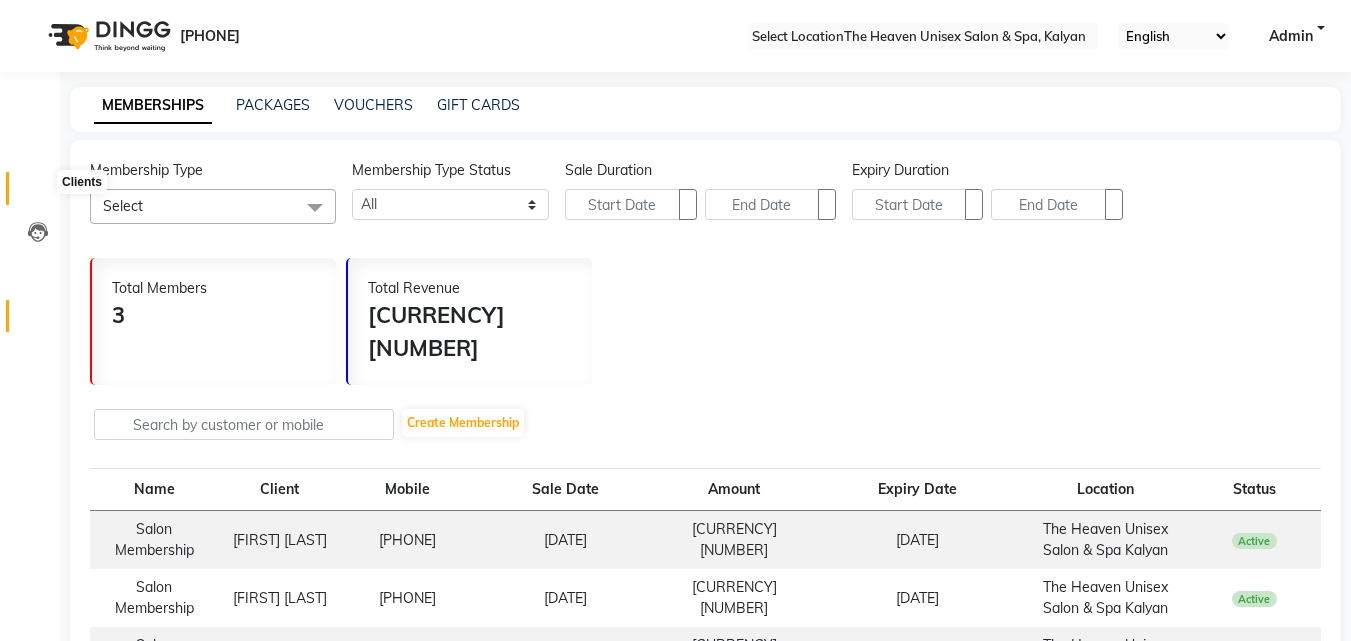 click at bounding box center (38, 193) 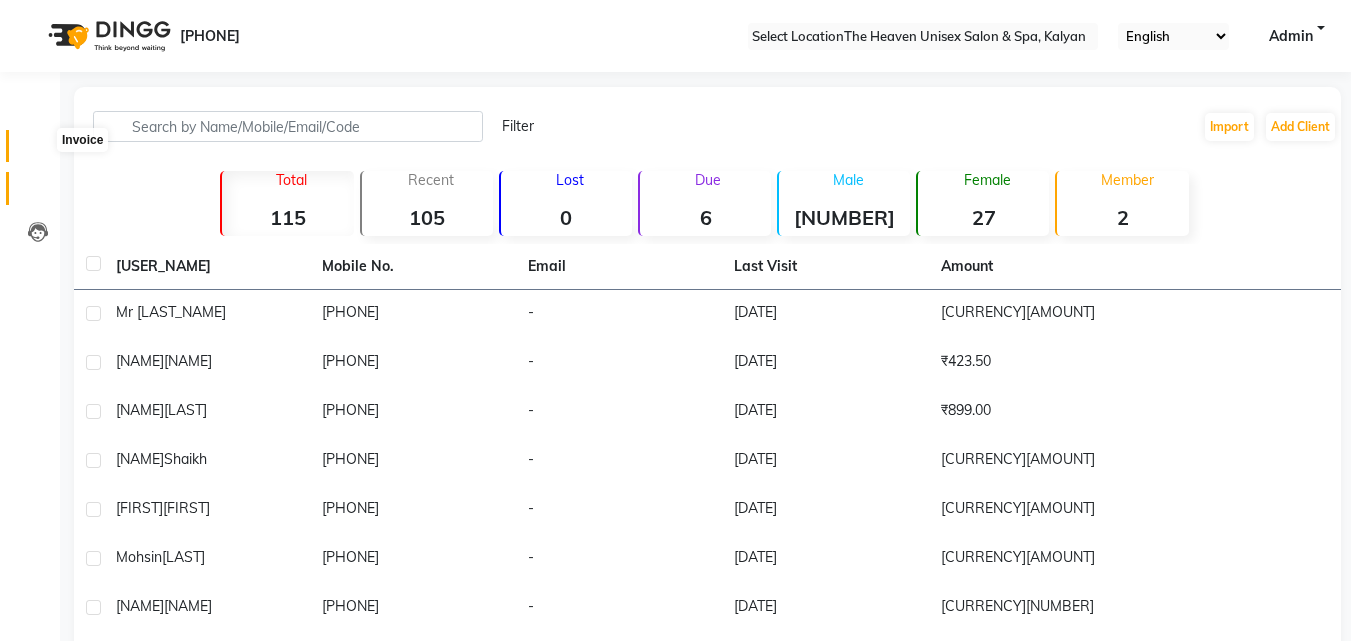 click at bounding box center [38, 151] 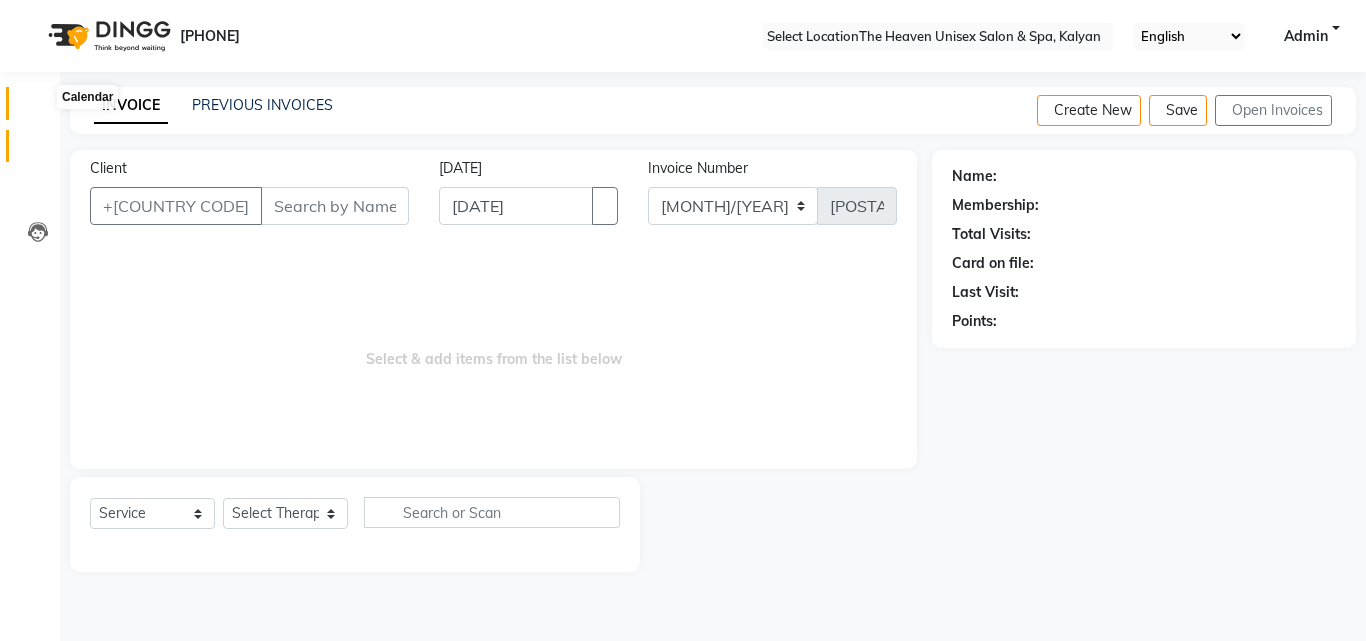 click at bounding box center (38, 108) 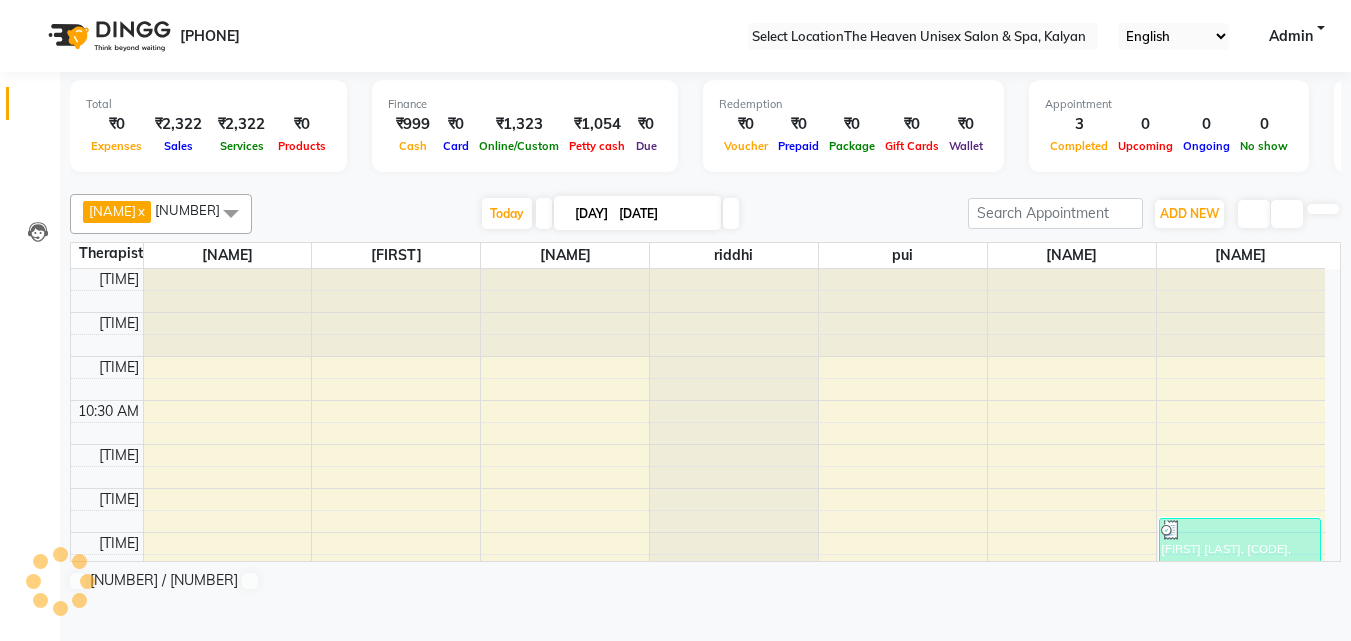 scroll, scrollTop: 529, scrollLeft: 0, axis: vertical 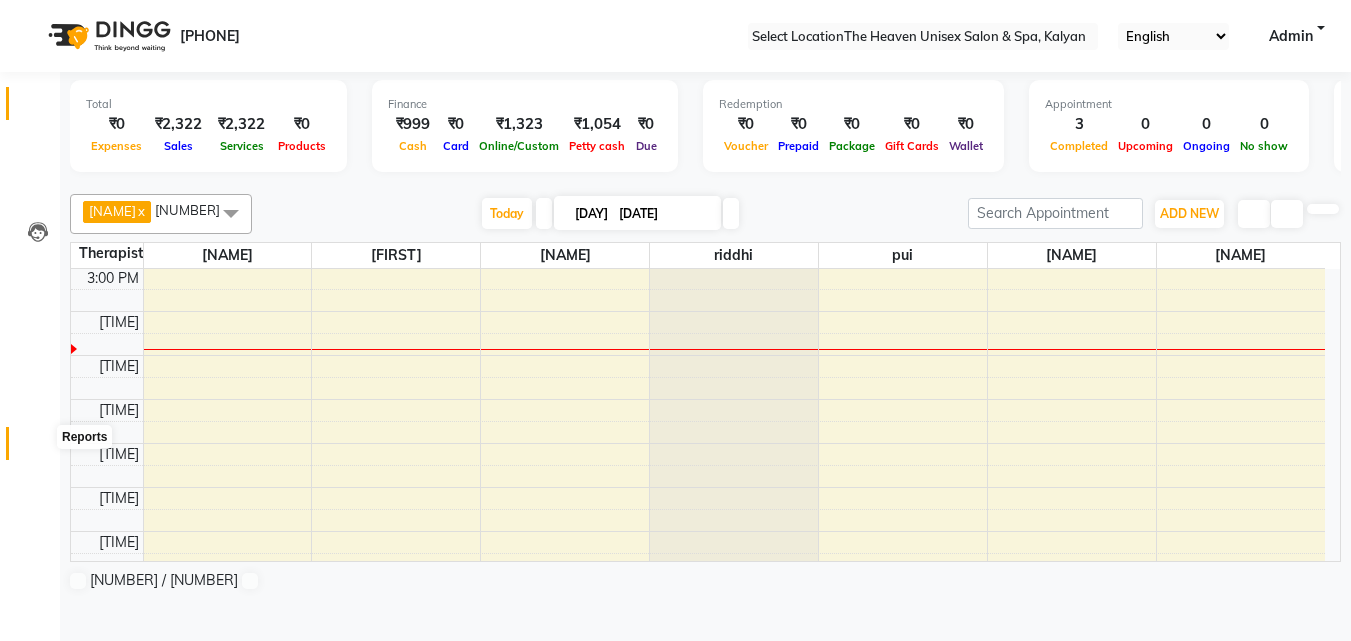 click at bounding box center (38, 448) 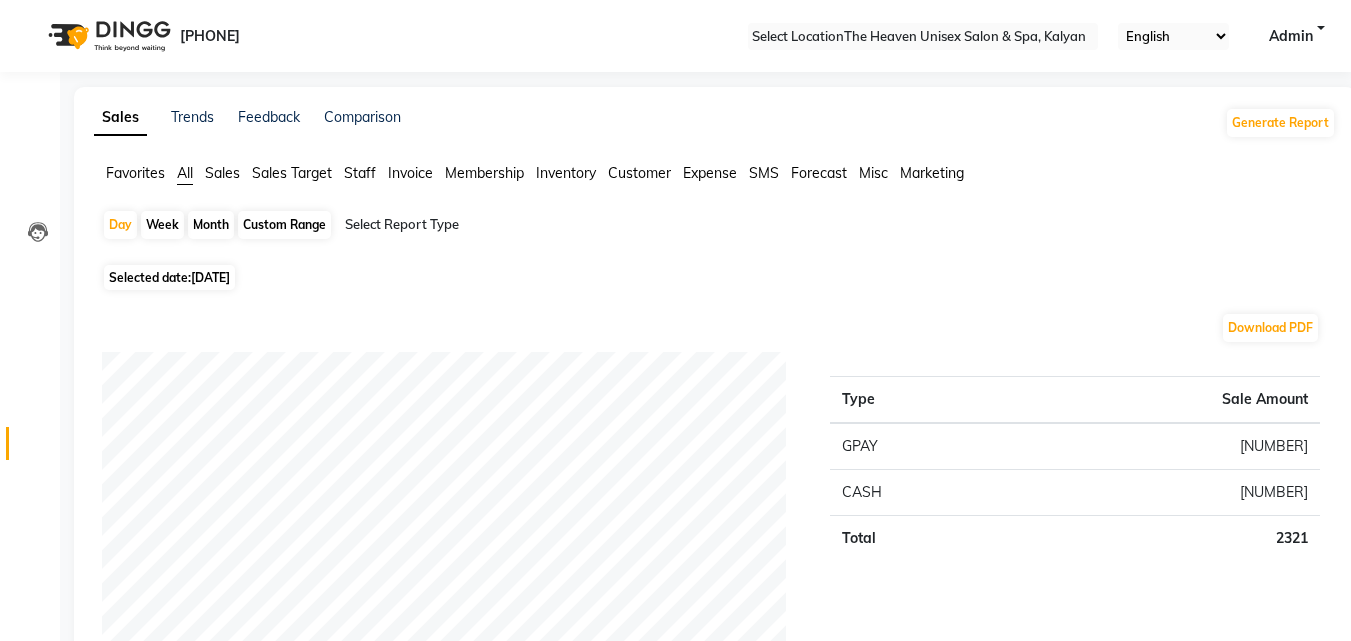 click on "Sales Target" at bounding box center (135, 173) 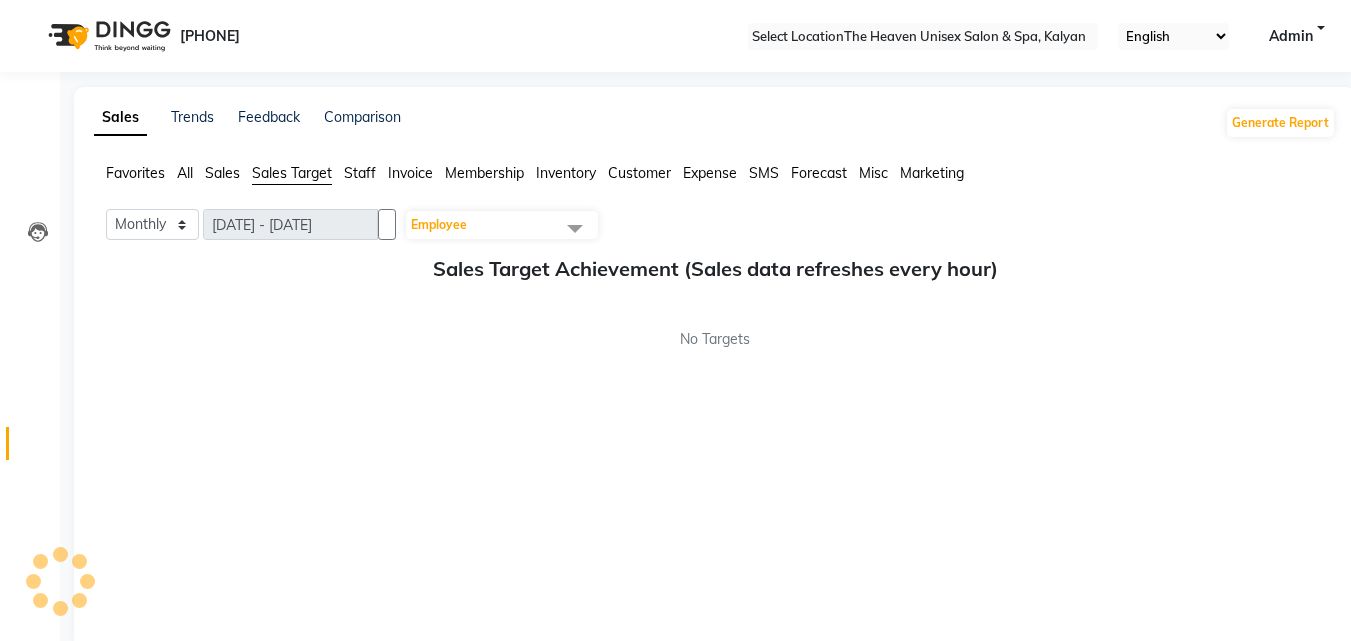 click at bounding box center [575, 228] 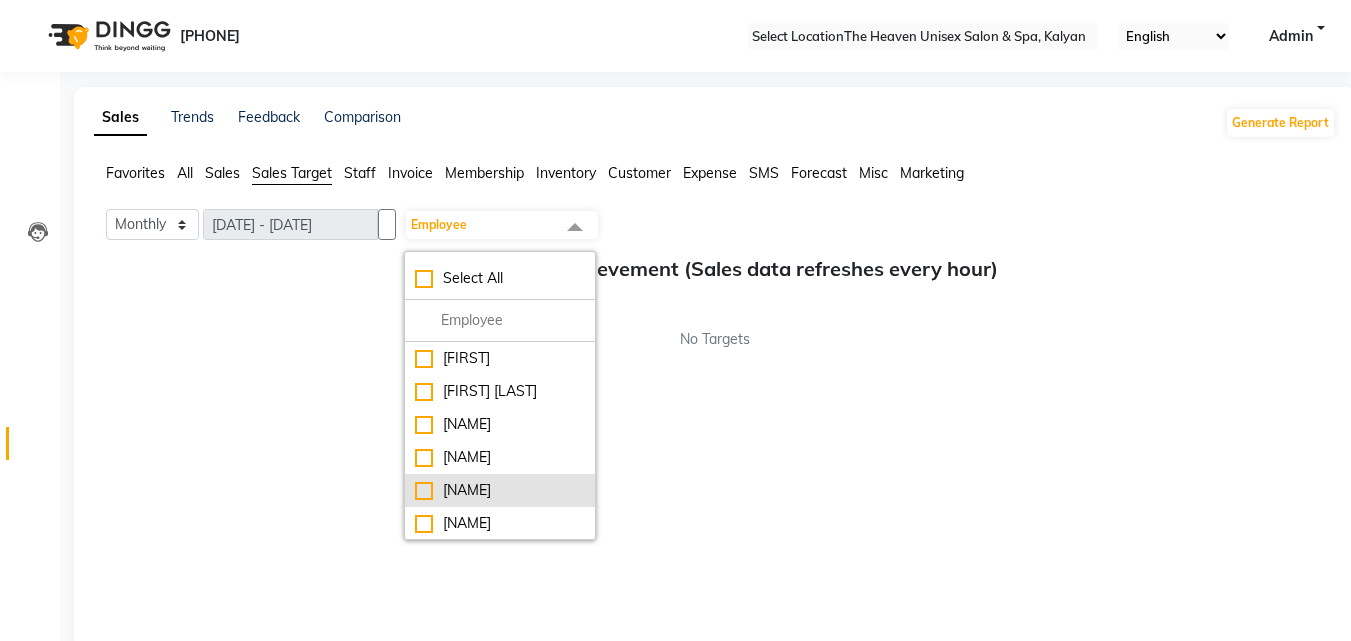 click on "[NAME]" at bounding box center (500, 358) 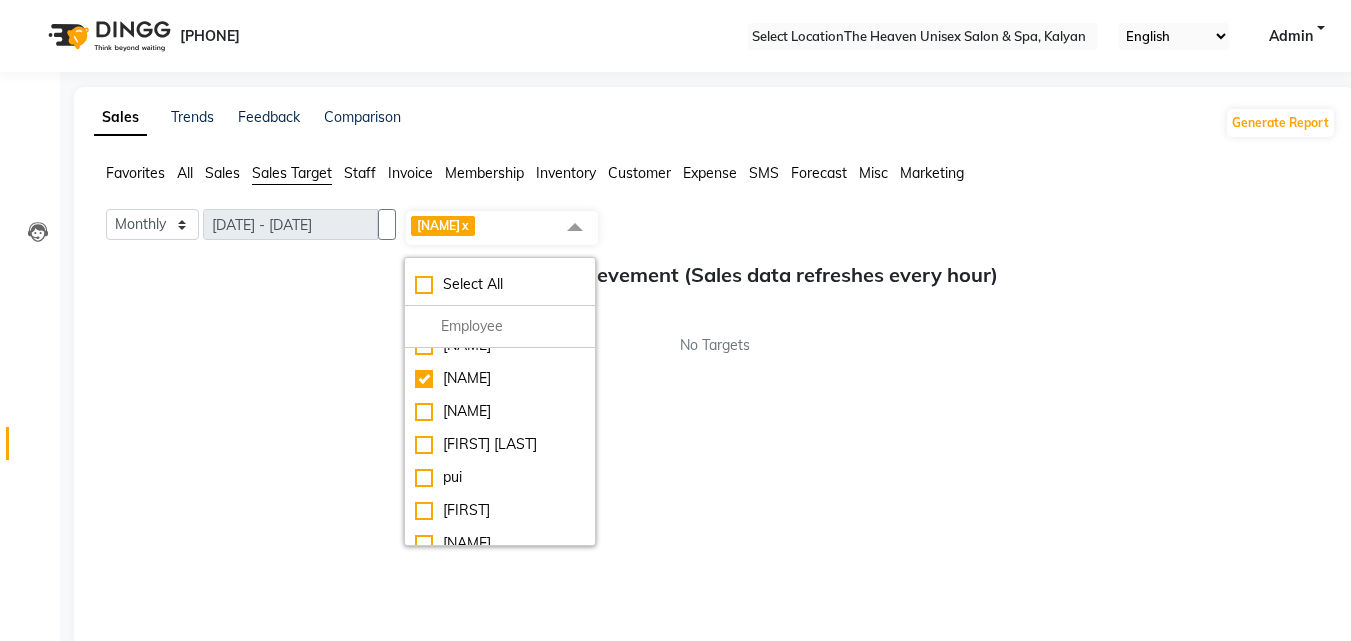 scroll, scrollTop: 0, scrollLeft: 0, axis: both 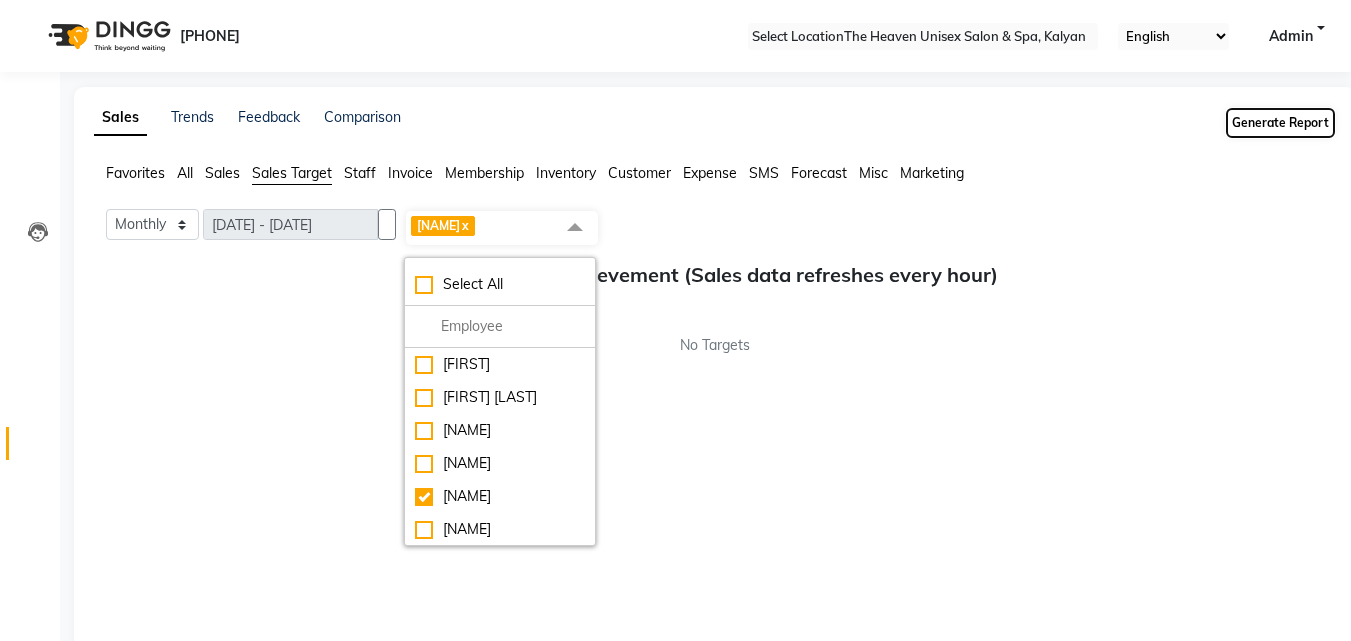 click on "Generate Report" at bounding box center [1280, 123] 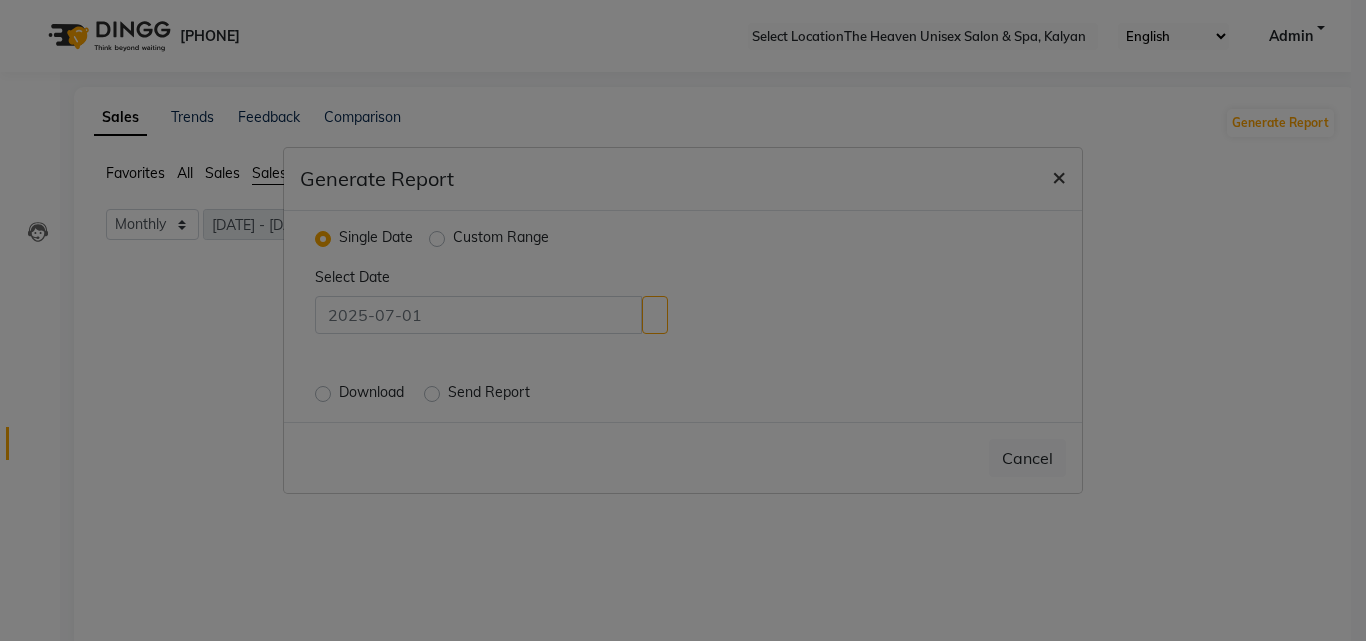 click on "×" at bounding box center (1059, 176) 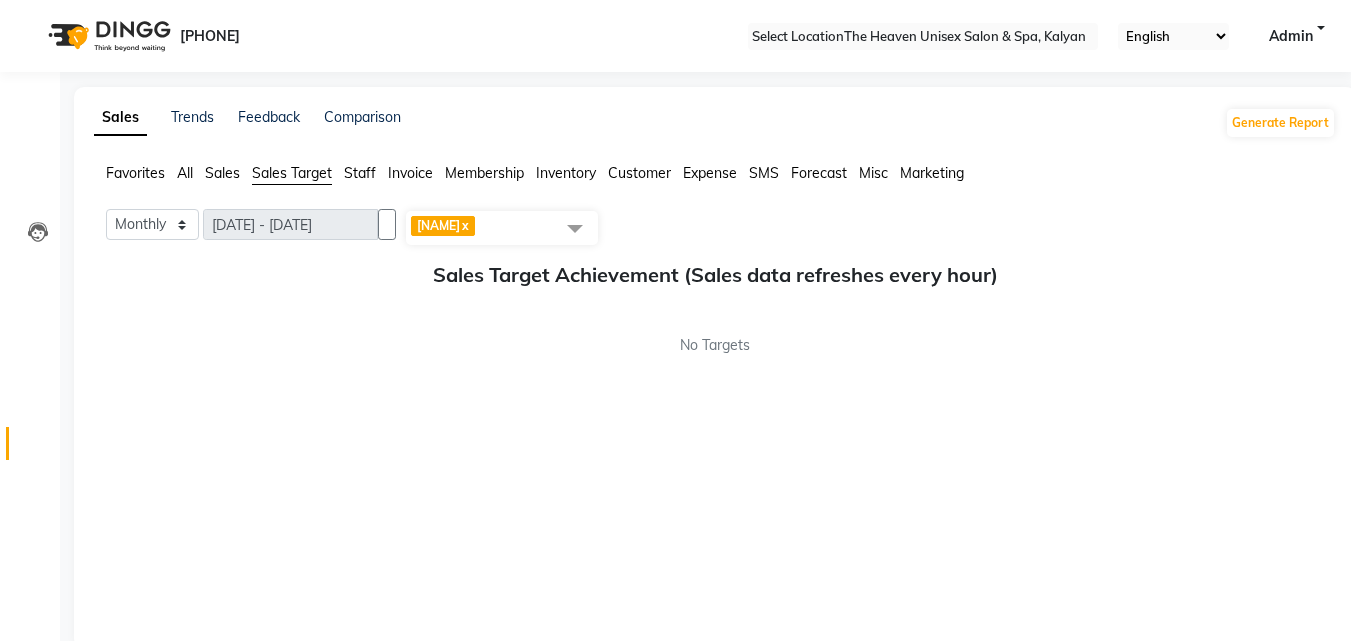 click at bounding box center (575, 228) 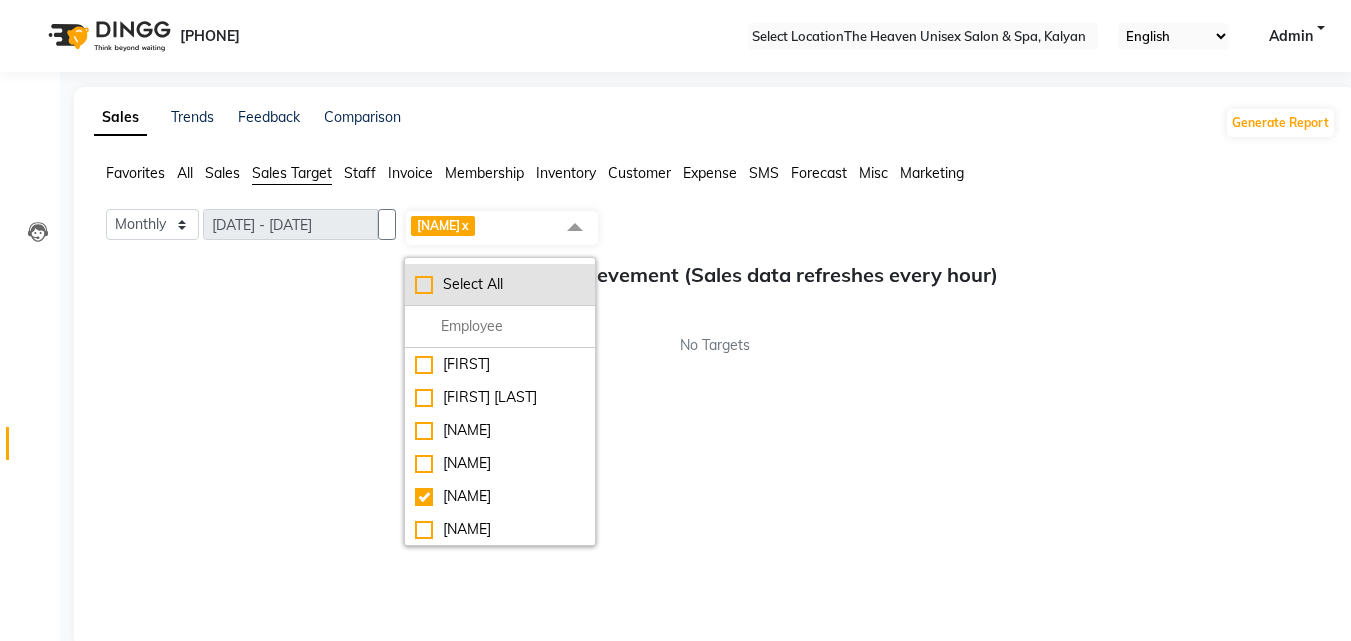 click on "Select All" at bounding box center [500, 284] 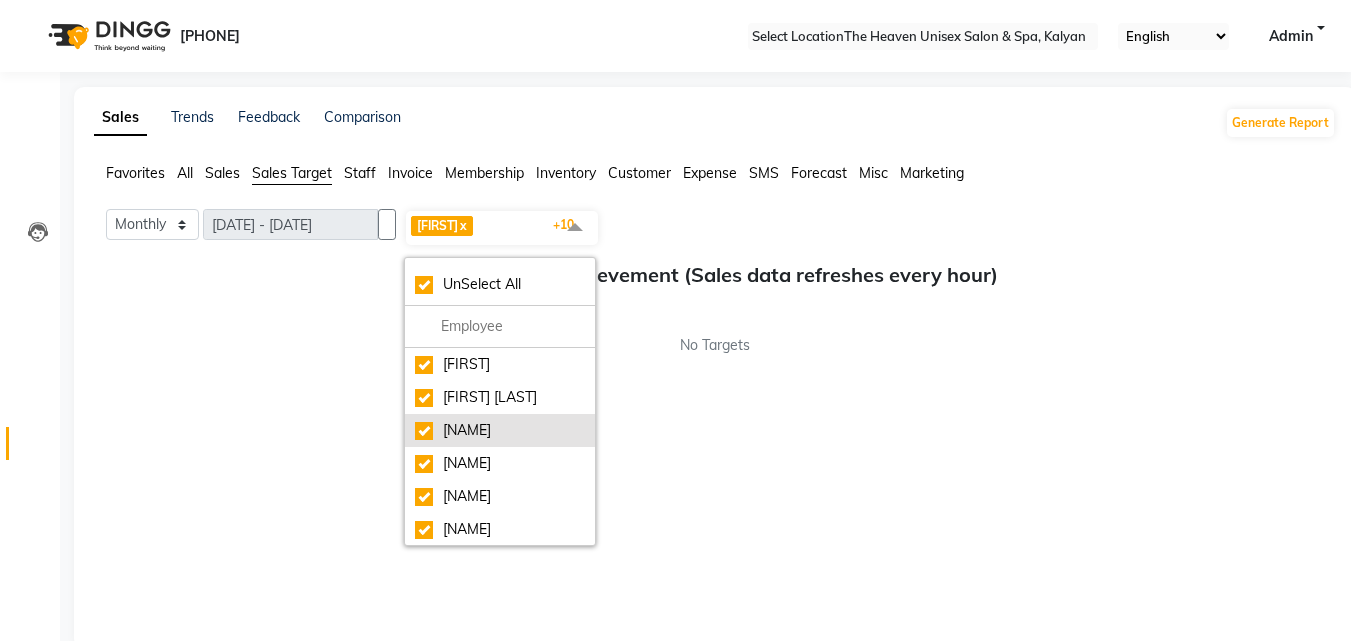 scroll, scrollTop: 38, scrollLeft: 0, axis: vertical 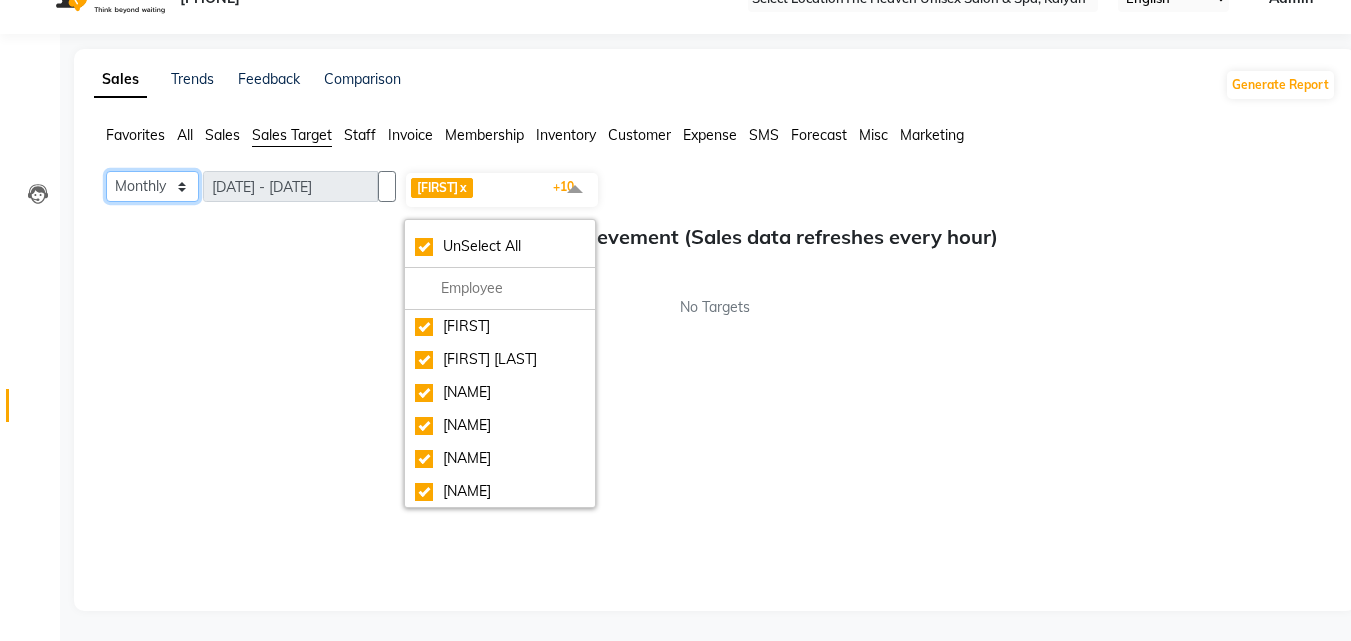 click on "Monthly Weekly" at bounding box center (152, 186) 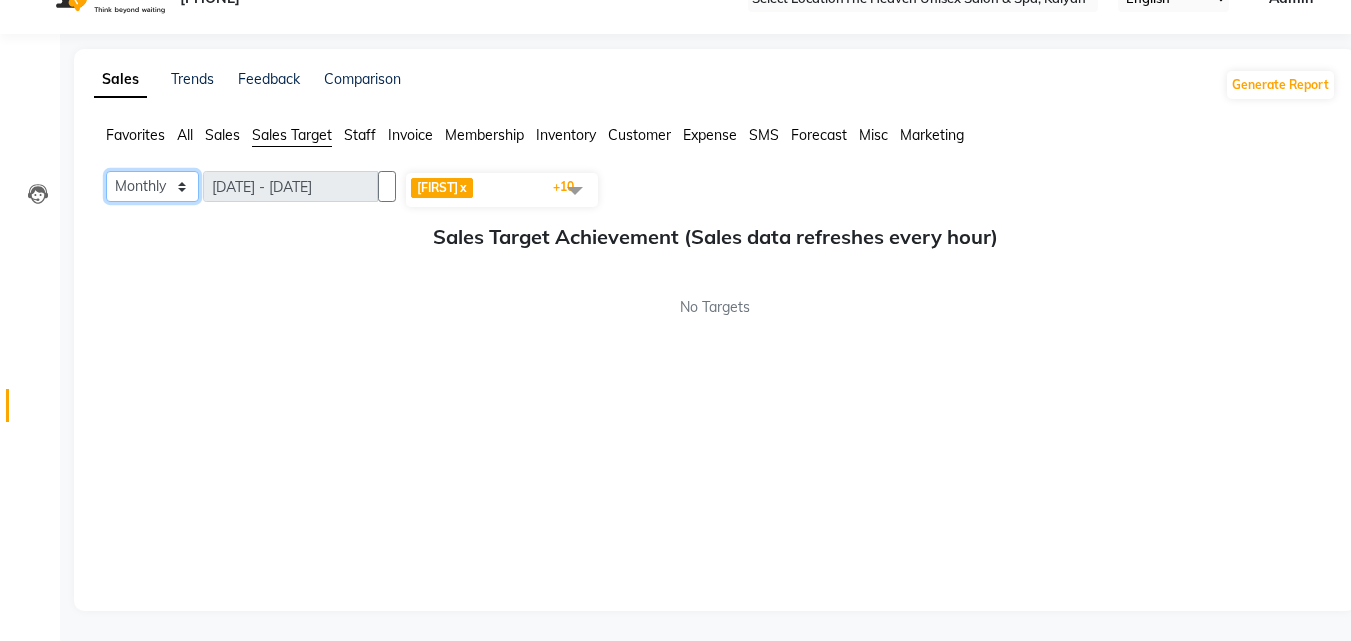 click on "Monthly Weekly" at bounding box center [152, 186] 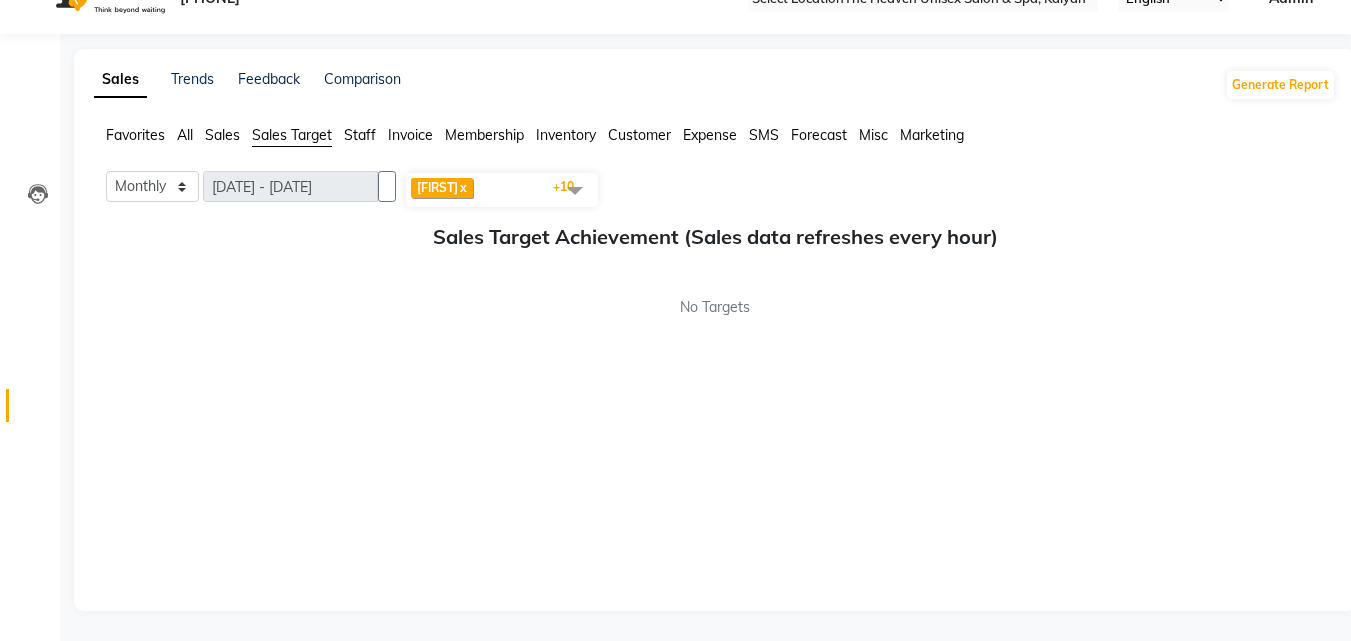 click on "Becky x" at bounding box center [442, 188] 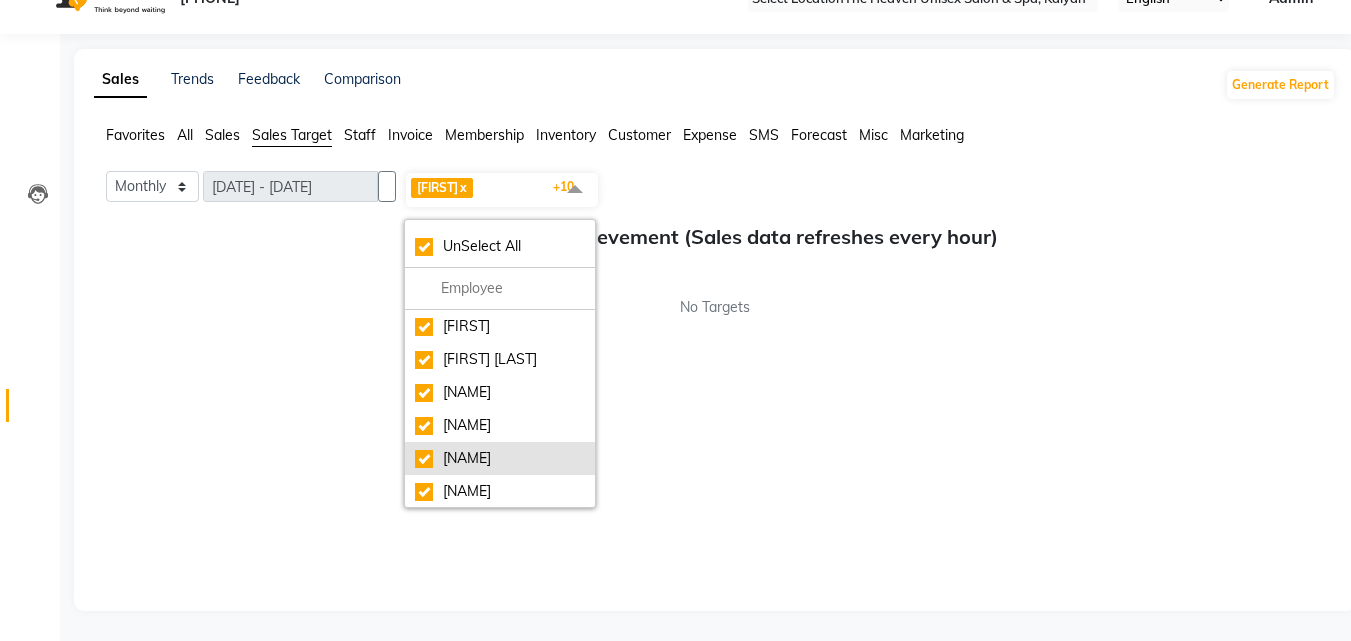 click on "[NAME]" at bounding box center (500, 326) 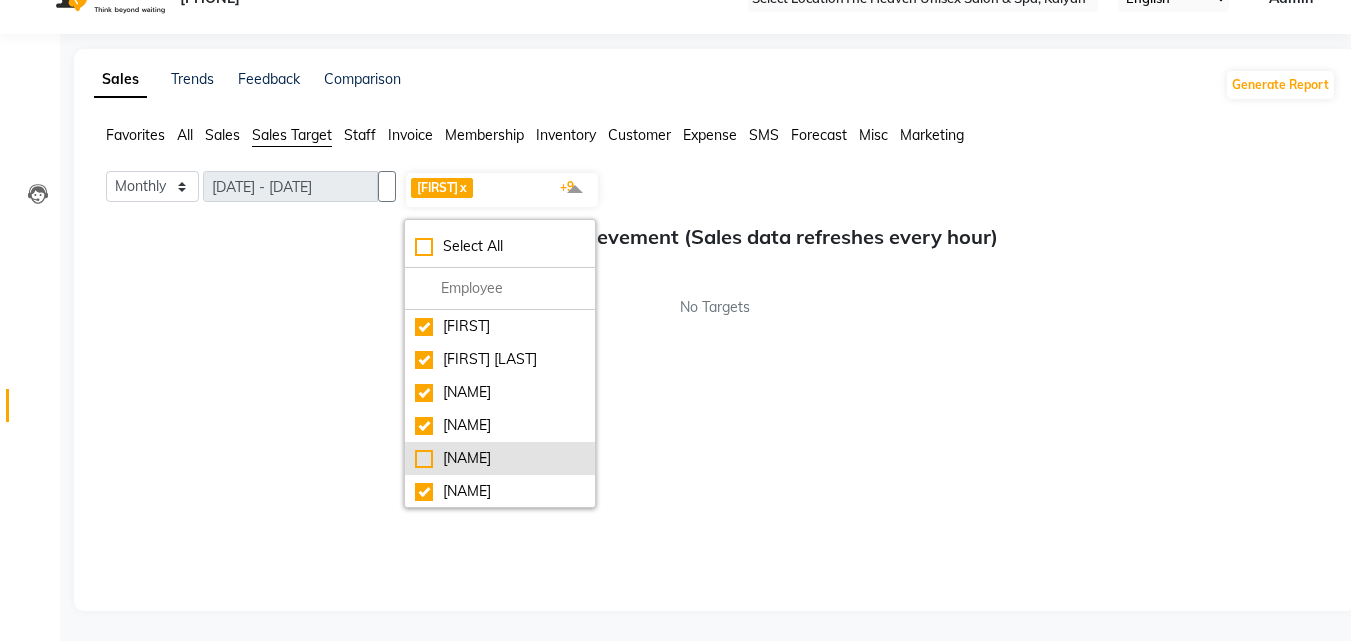 click on "[NAME]" at bounding box center (500, 326) 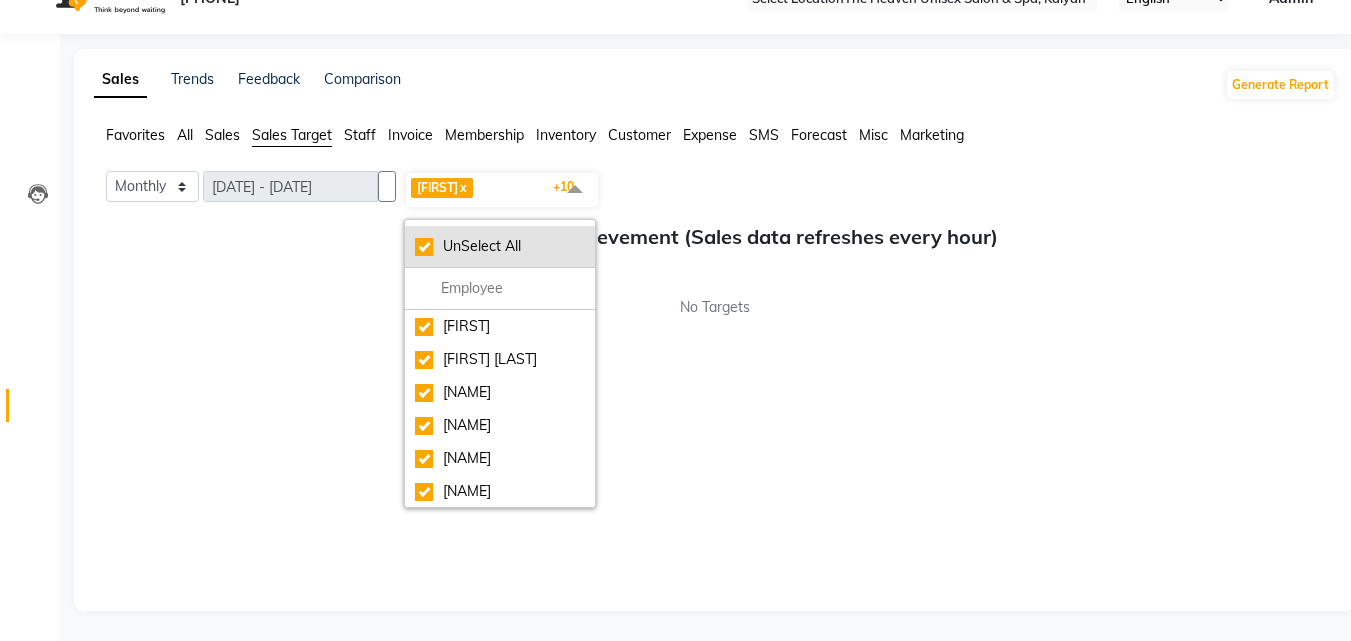 click on "UnSelect All" at bounding box center [500, 246] 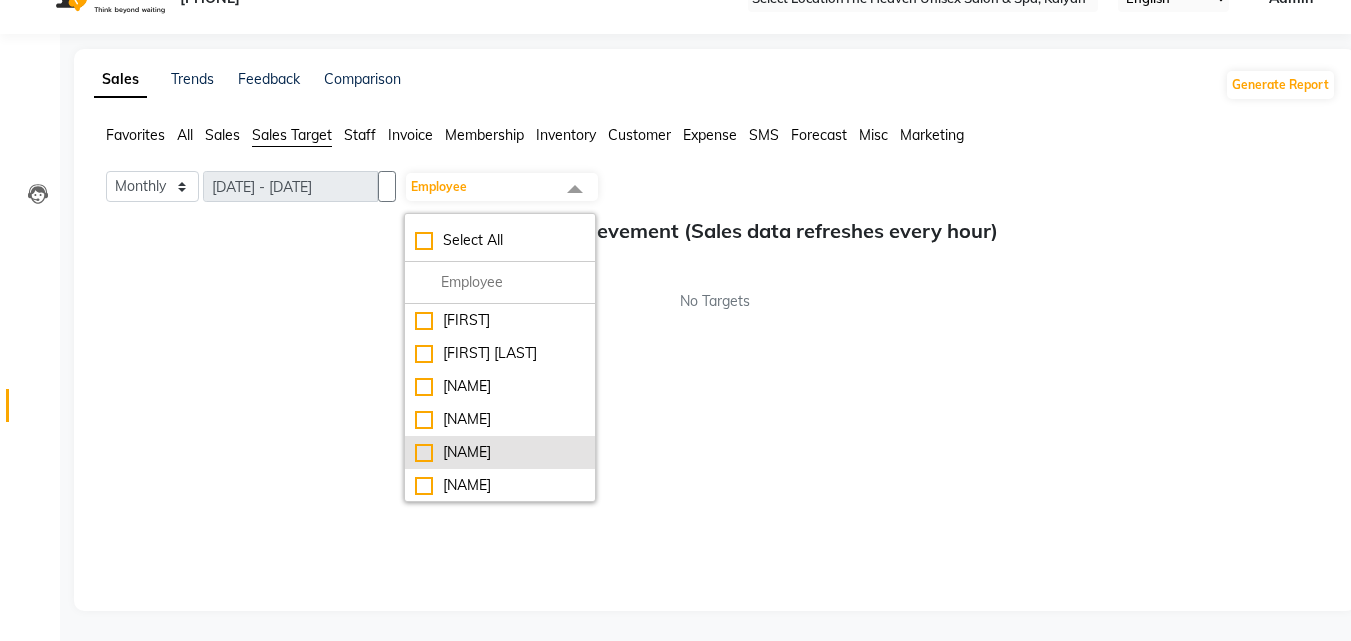 click on "[NAME]" at bounding box center [500, 320] 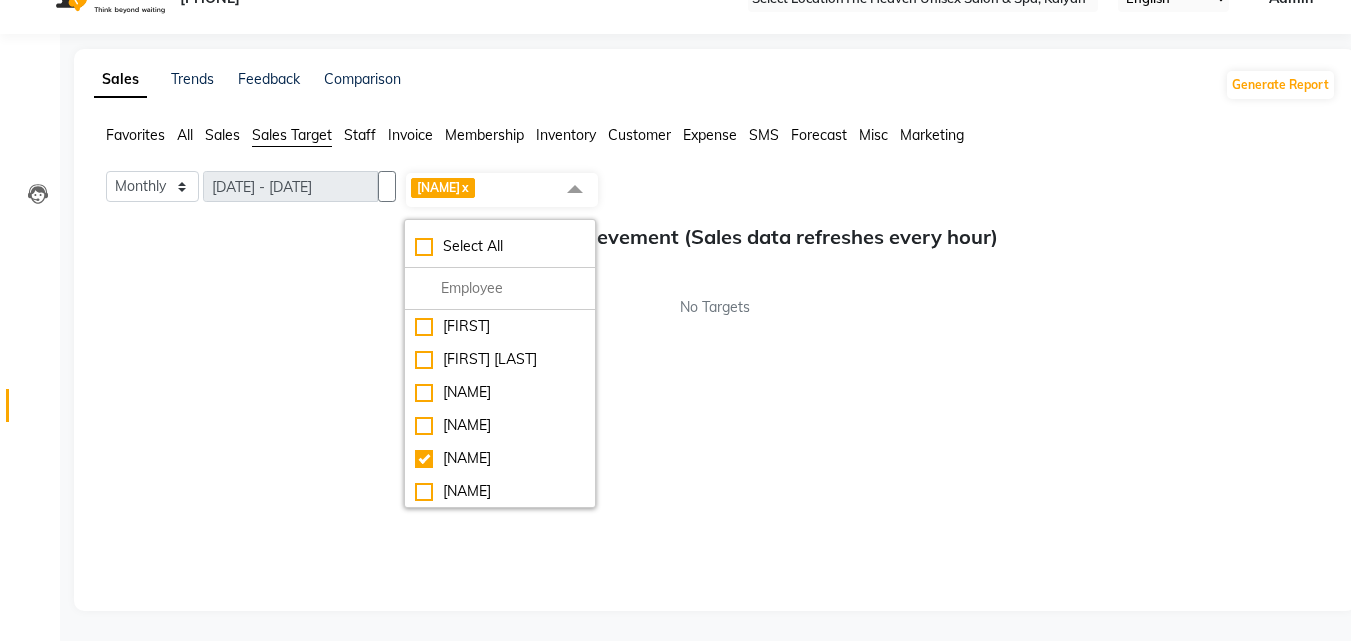 click on "No Targets" at bounding box center (715, 307) 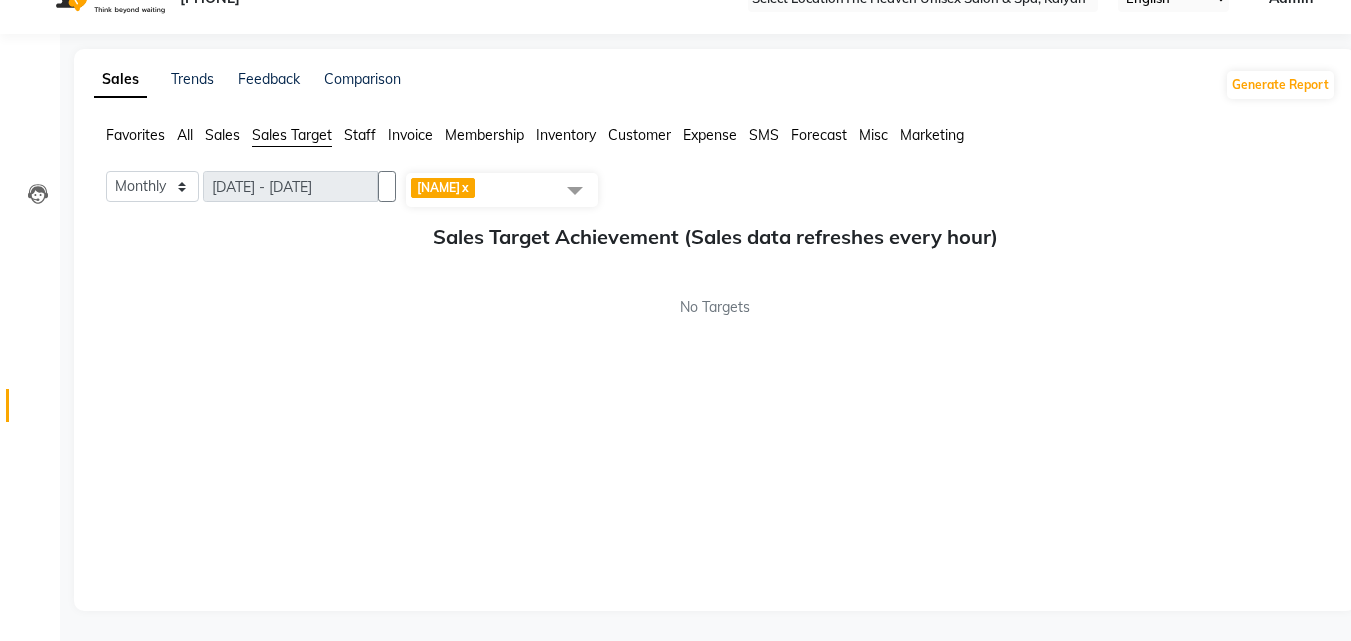click on "Sales" at bounding box center (135, 135) 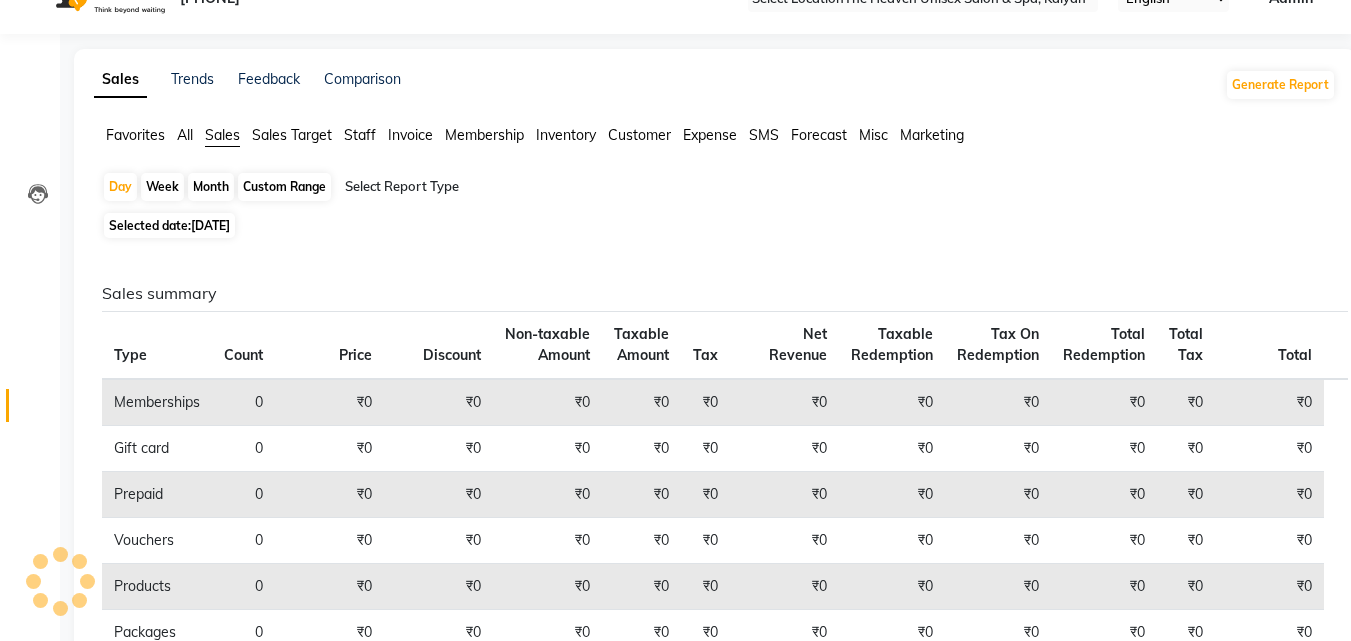 scroll, scrollTop: 0, scrollLeft: 0, axis: both 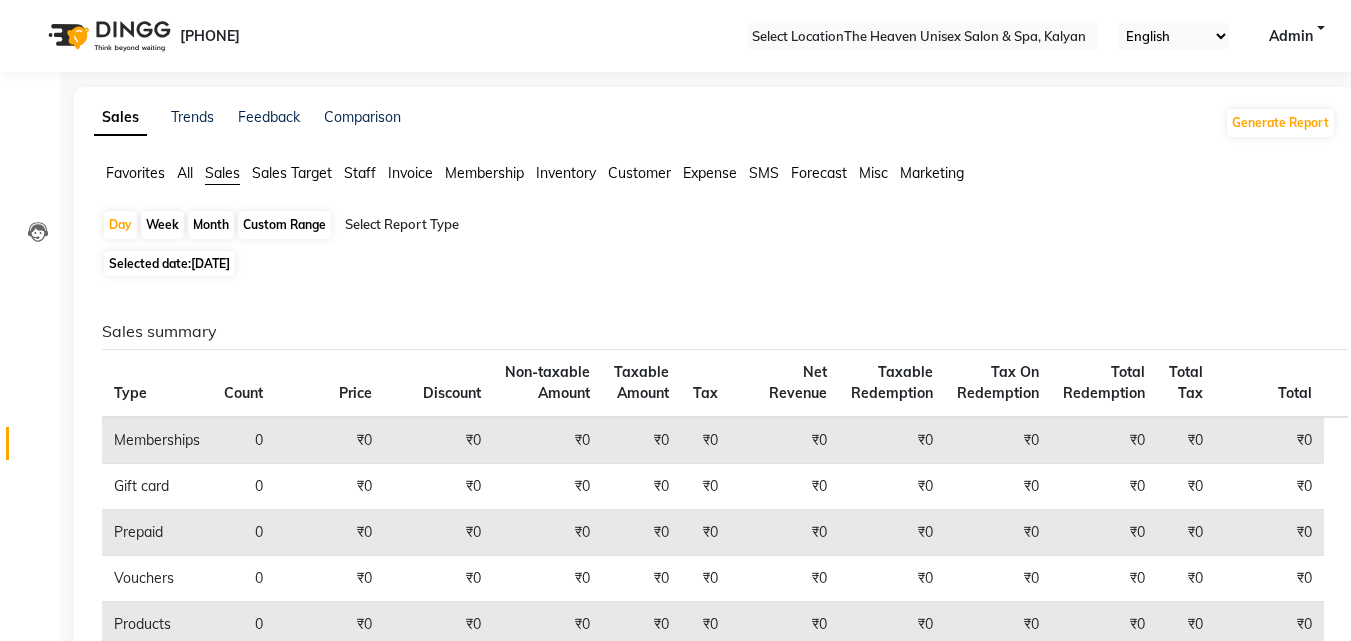 click on "Month" at bounding box center [211, 225] 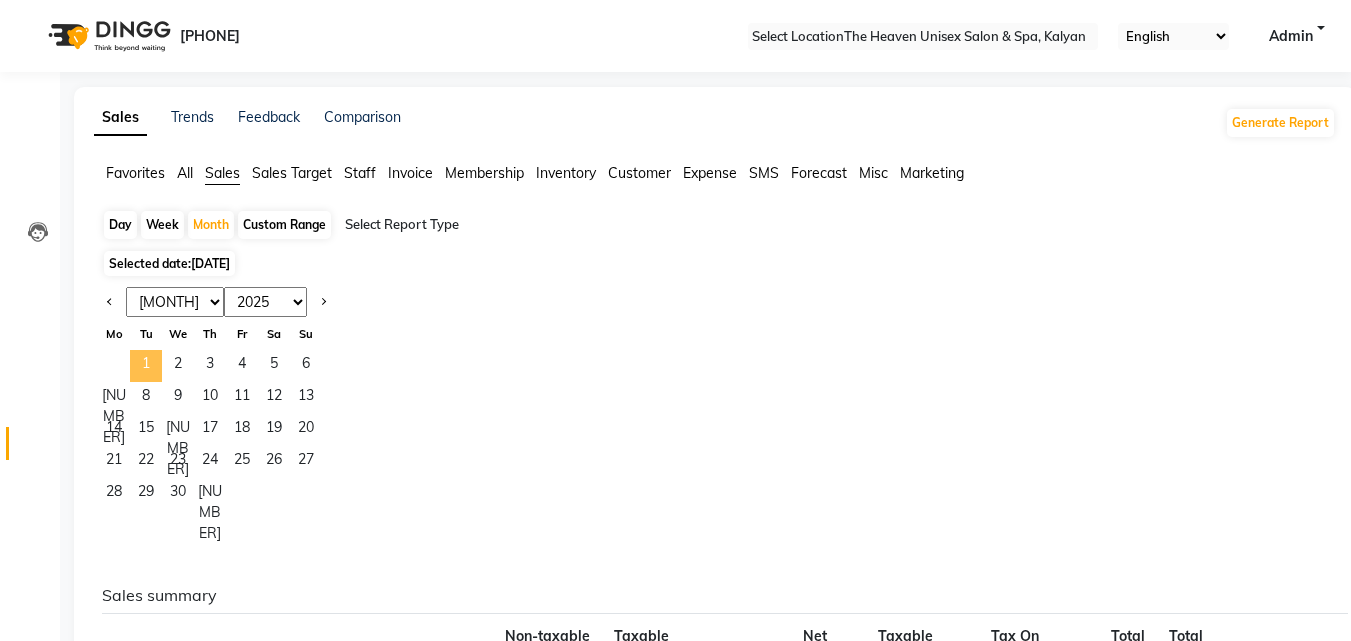 click on "1" at bounding box center (146, 366) 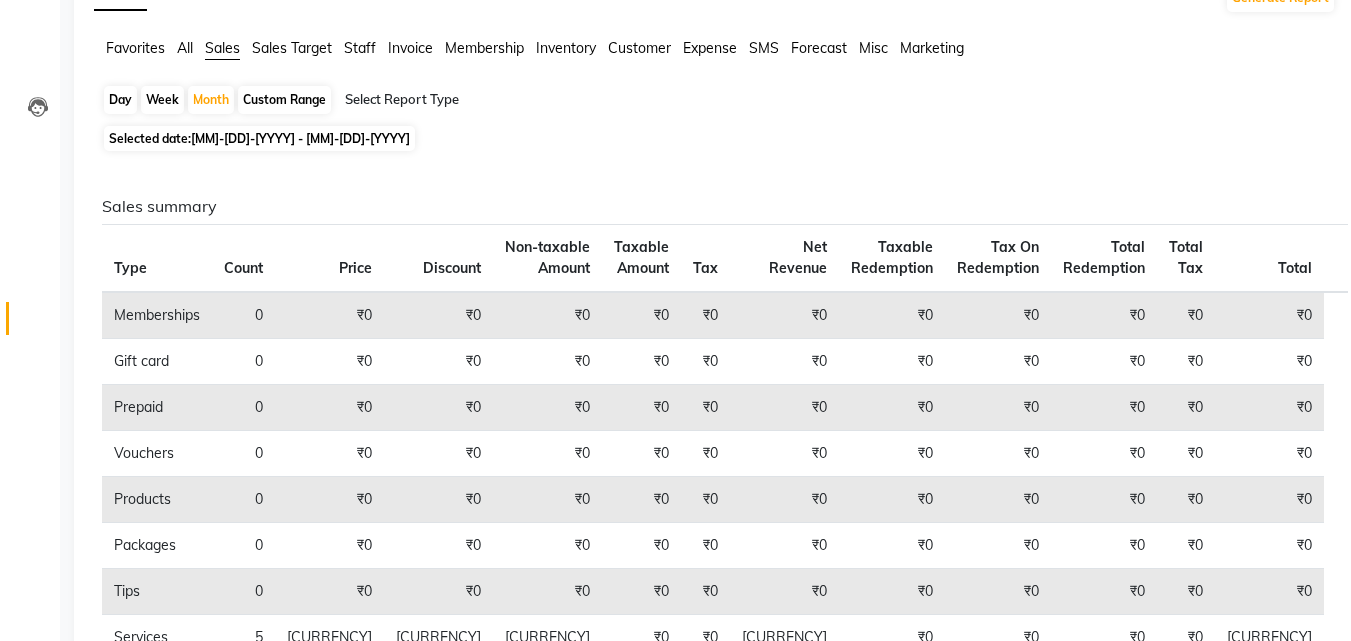 scroll, scrollTop: 26, scrollLeft: 0, axis: vertical 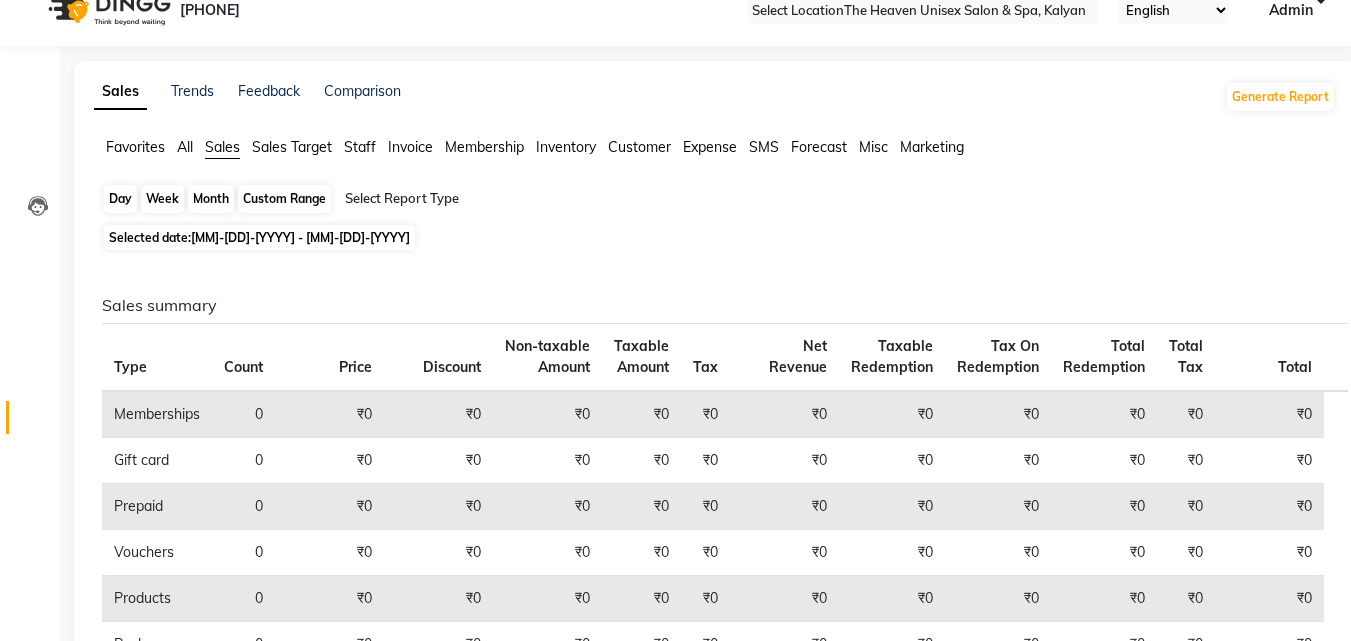 click on "Month" at bounding box center [211, 199] 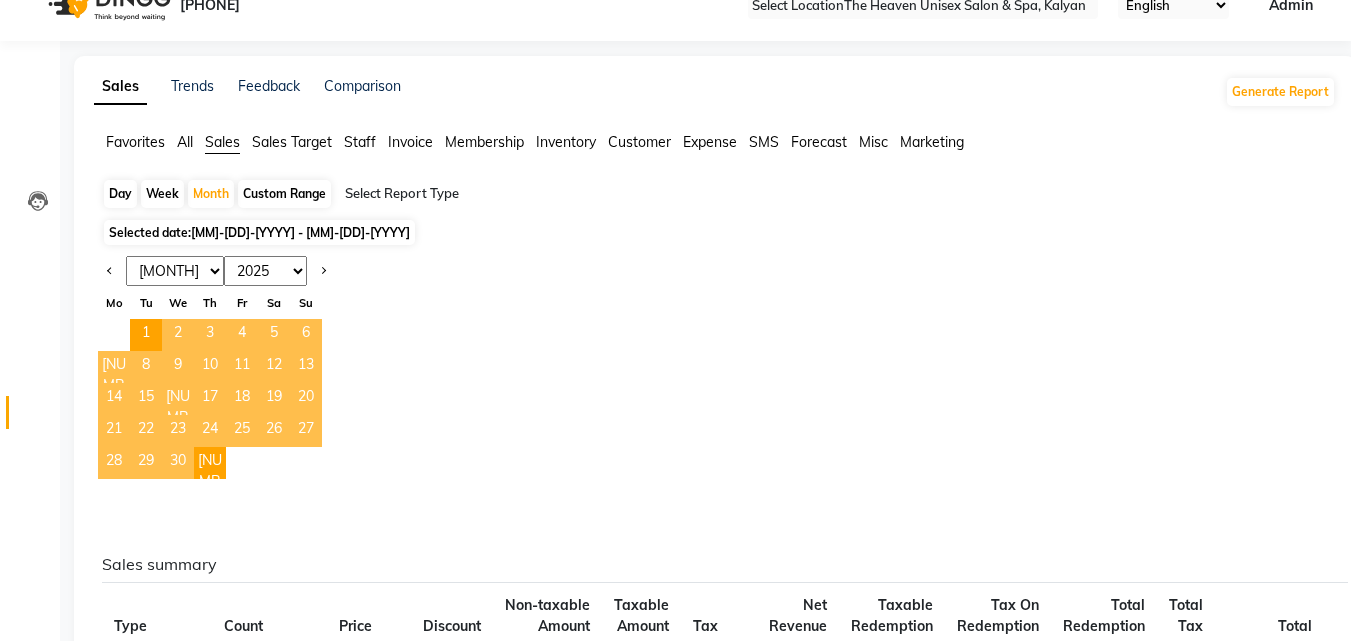 scroll, scrollTop: 0, scrollLeft: 0, axis: both 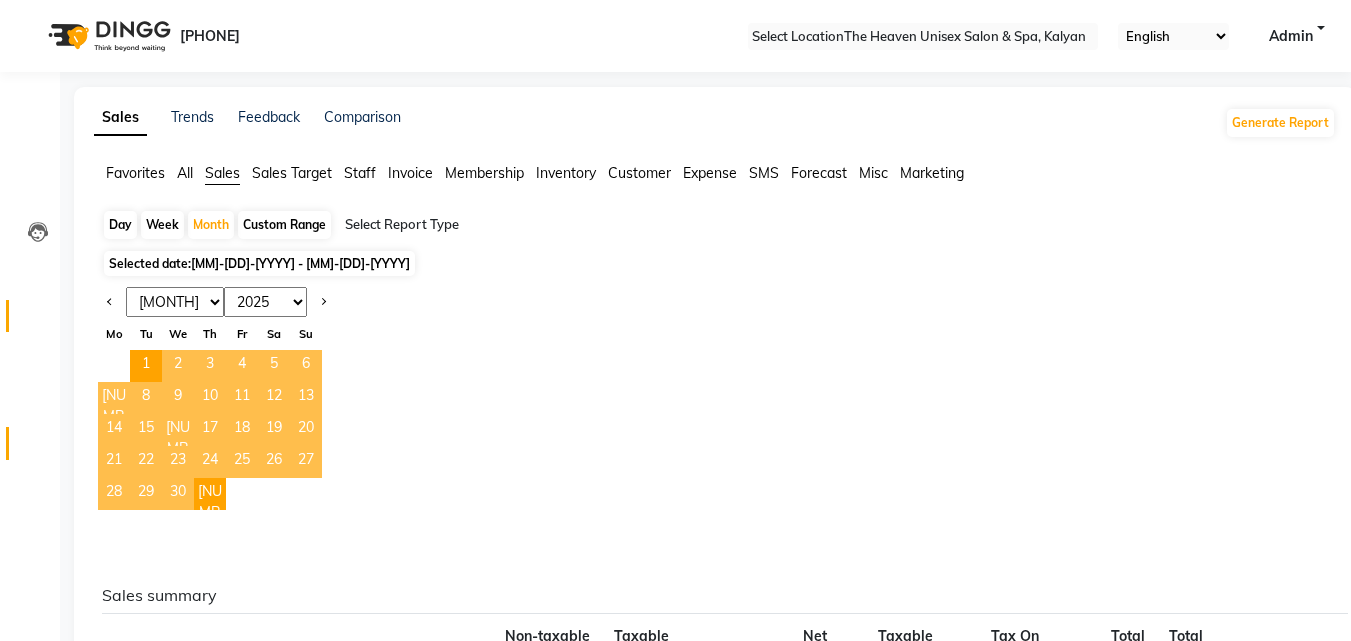 click on "Members" at bounding box center (30, 316) 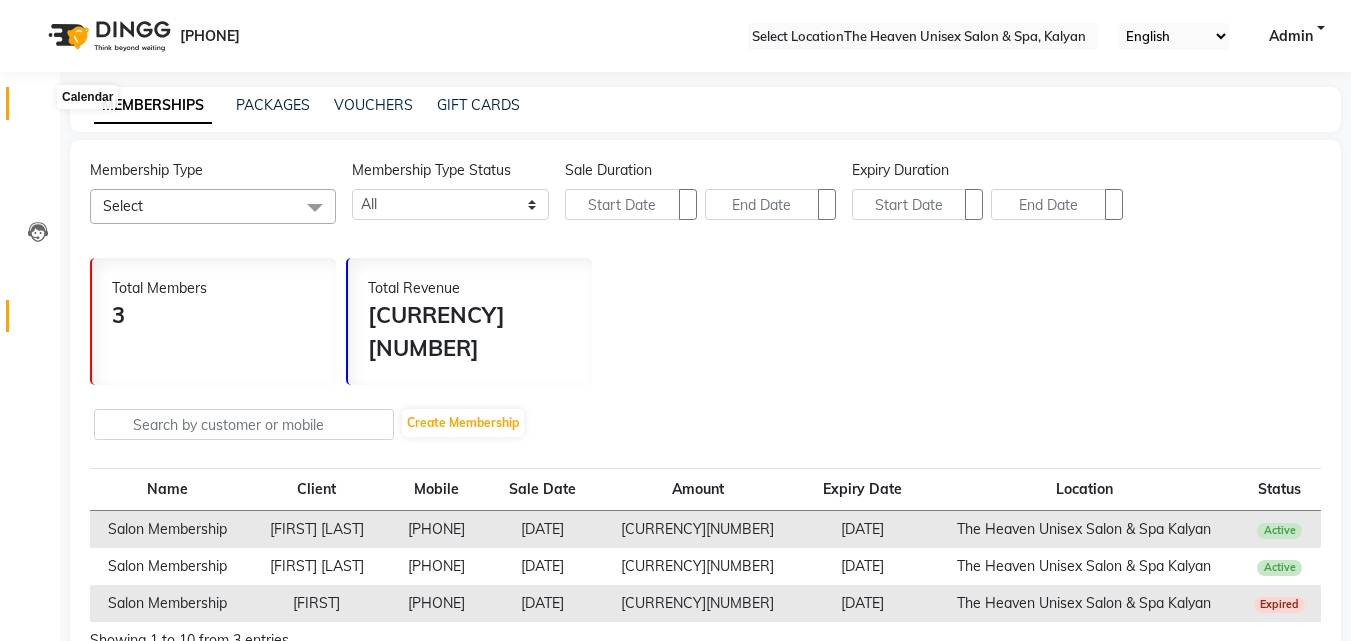 click at bounding box center (37, 108) 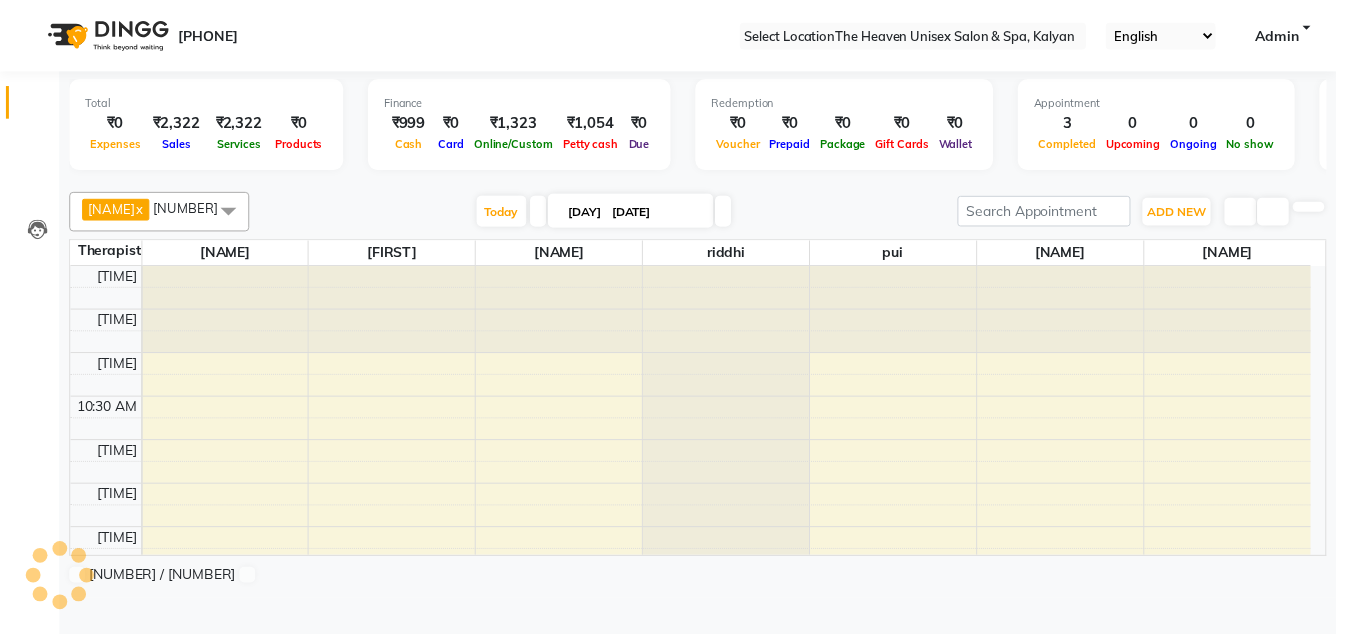 scroll, scrollTop: 0, scrollLeft: 0, axis: both 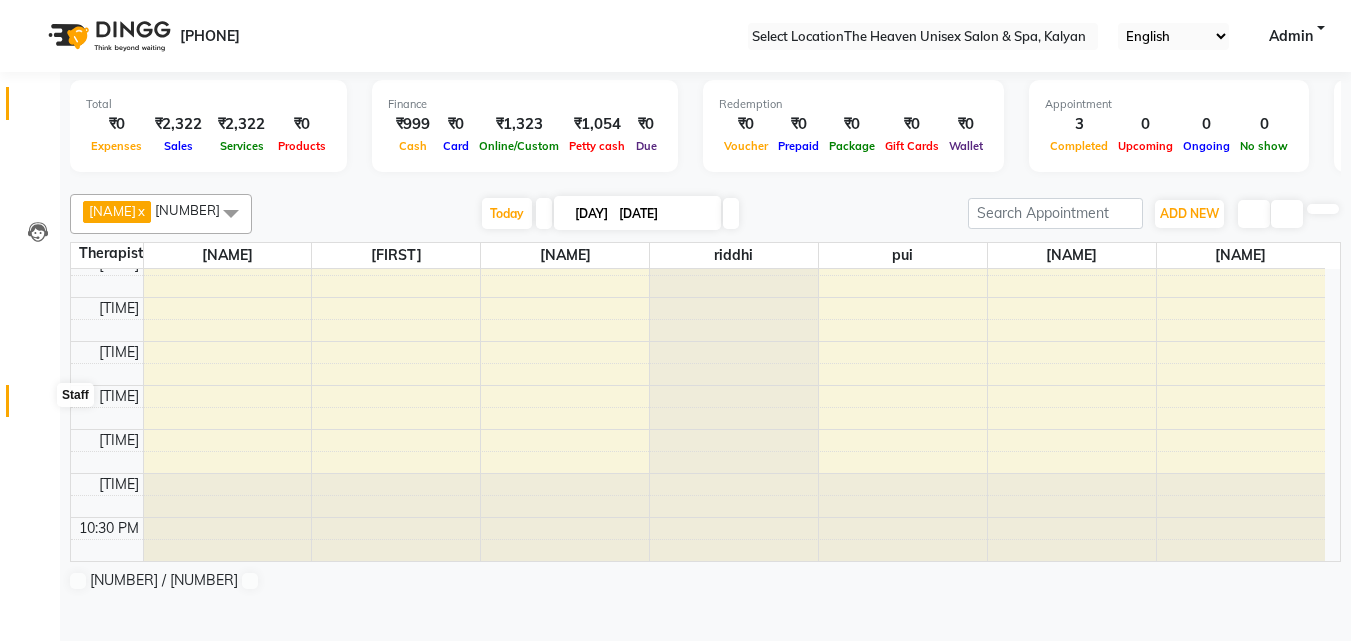 click at bounding box center [37, 406] 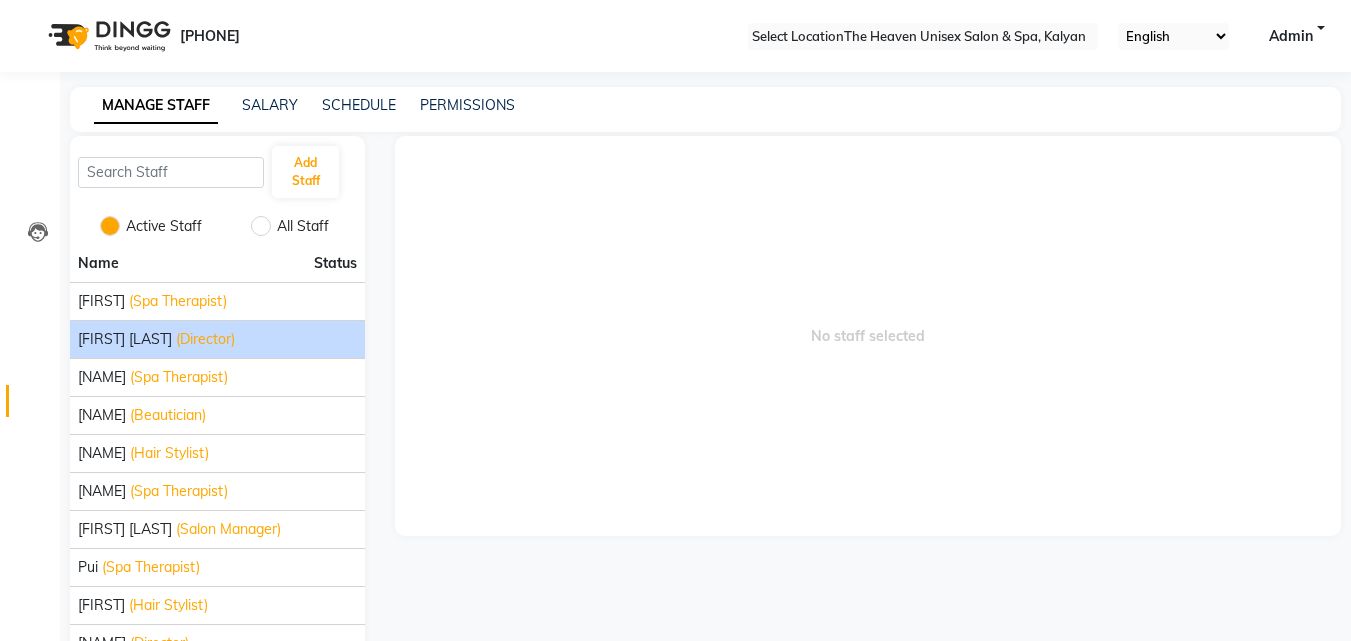 scroll, scrollTop: 115, scrollLeft: 0, axis: vertical 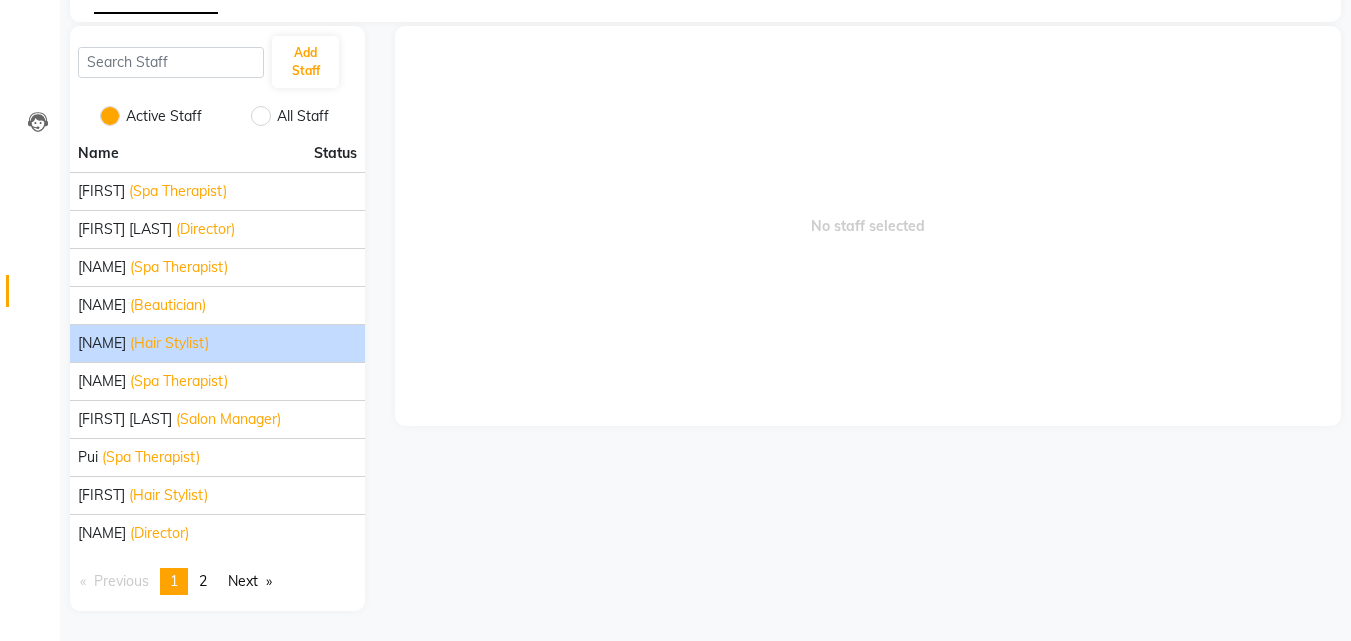 click on "(Hair Stylist)" at bounding box center (178, 191) 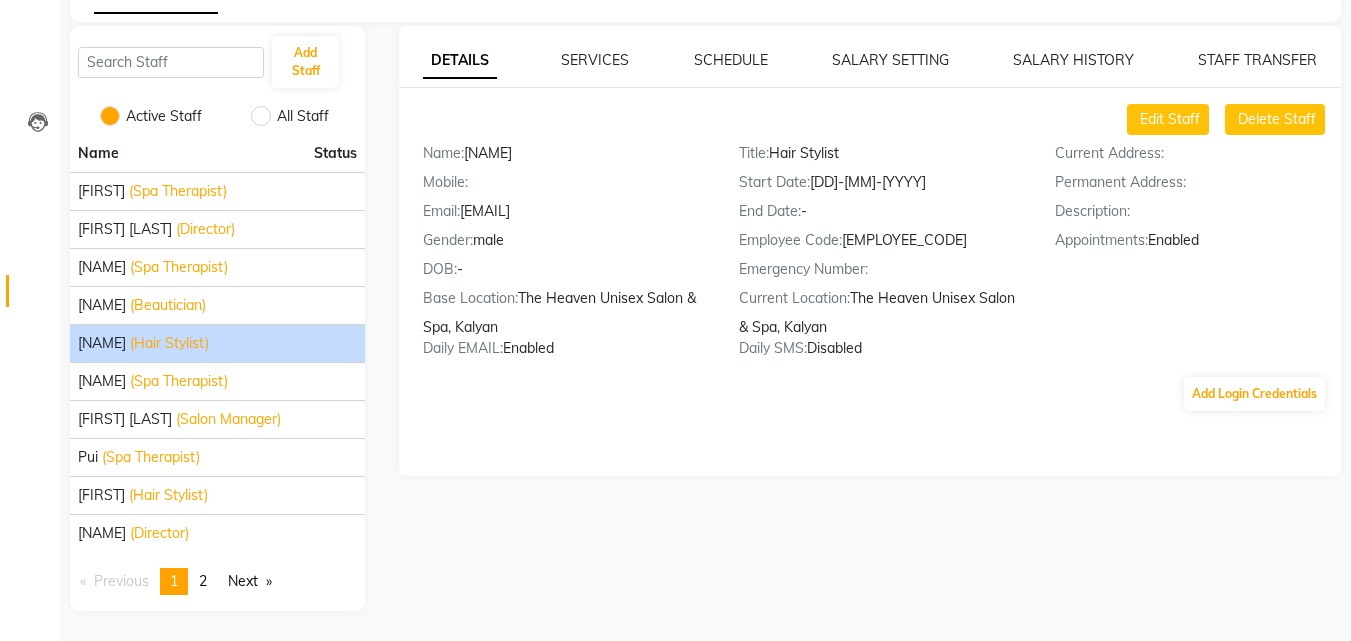 click on "DETAILS SERVICES SCHEDULE SALARY SETTING SALARY HISTORY STAFF TRANSFER Edit Staff Delete Staff Name: Meraj Mobile: Email: ms2326684@gmail.com Gender: male DOB: - Base Location: The Heaven Unisex Salon & Spa, Kalyan Daily EMAIL: Enabled Title: Hair Stylist Start Date: 21-05-2025 End Date: - Employee Code: e3733-01 Emergency Number: Current Location: The Heaven Unisex Salon & Spa, Kalyan Daily SMS: Disabled Current Address: Permanent Address: Description: Appointments: Enabled Add Login Credentials" at bounding box center (870, 251) 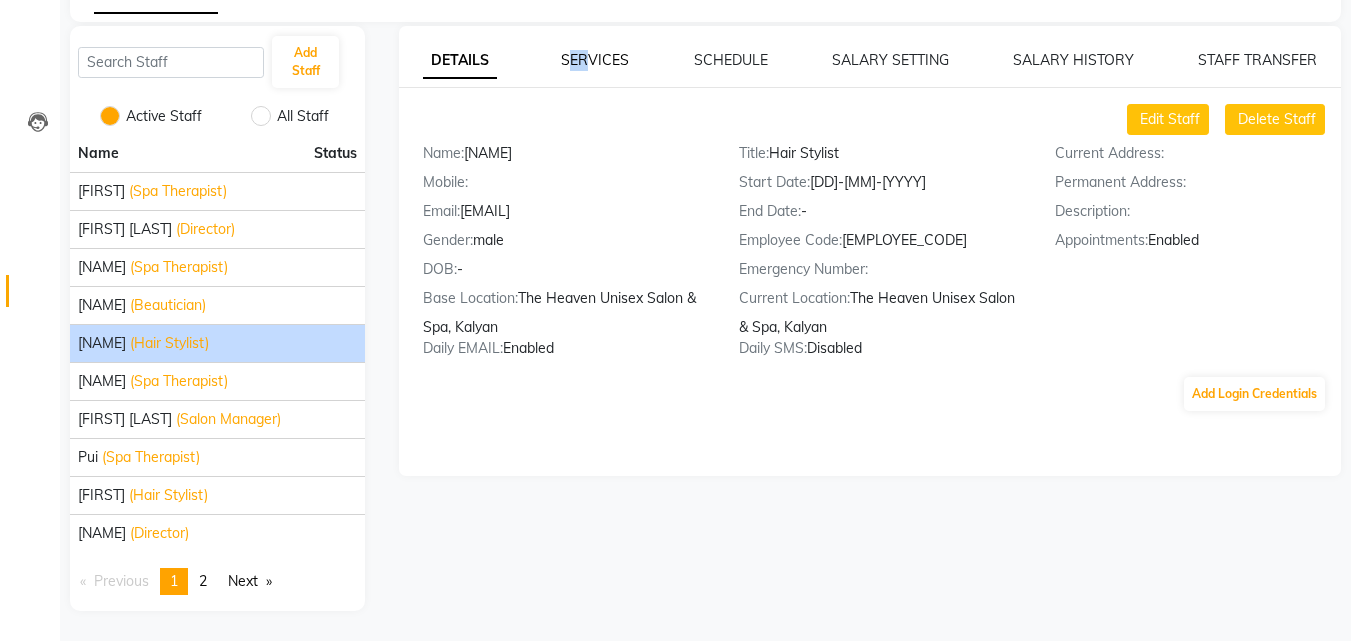click on "SERVICES" at bounding box center [460, 61] 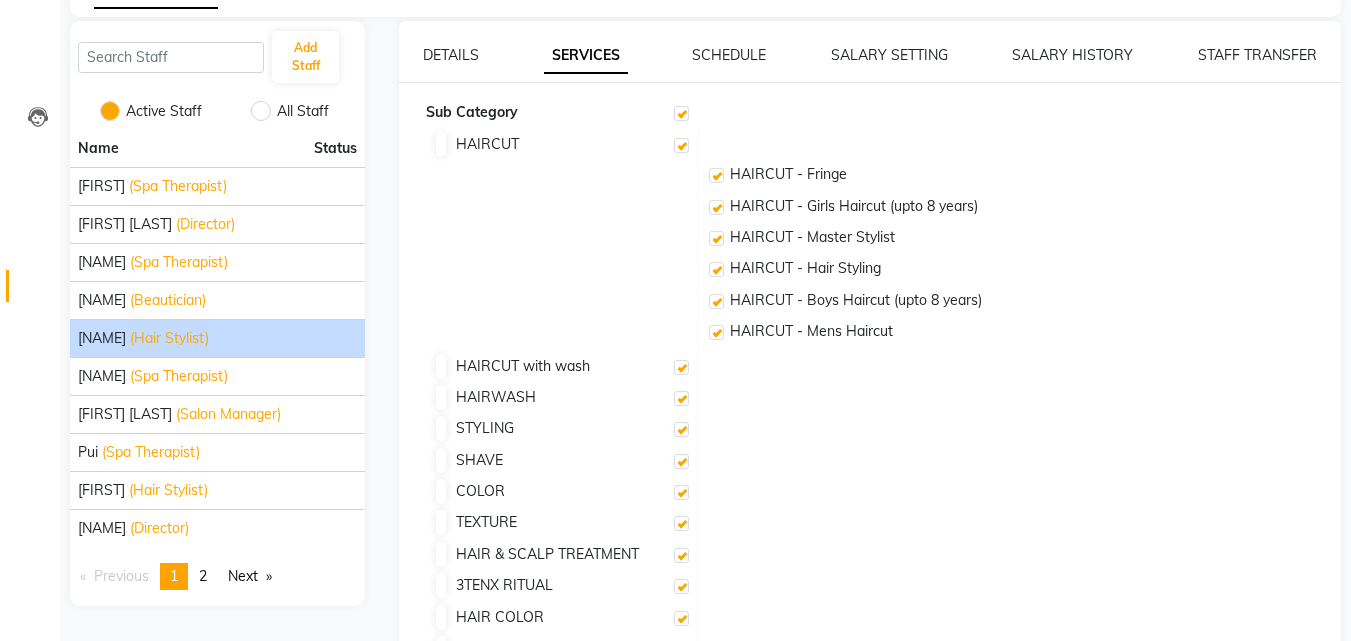 click on "SCHEDULE" at bounding box center [729, 55] 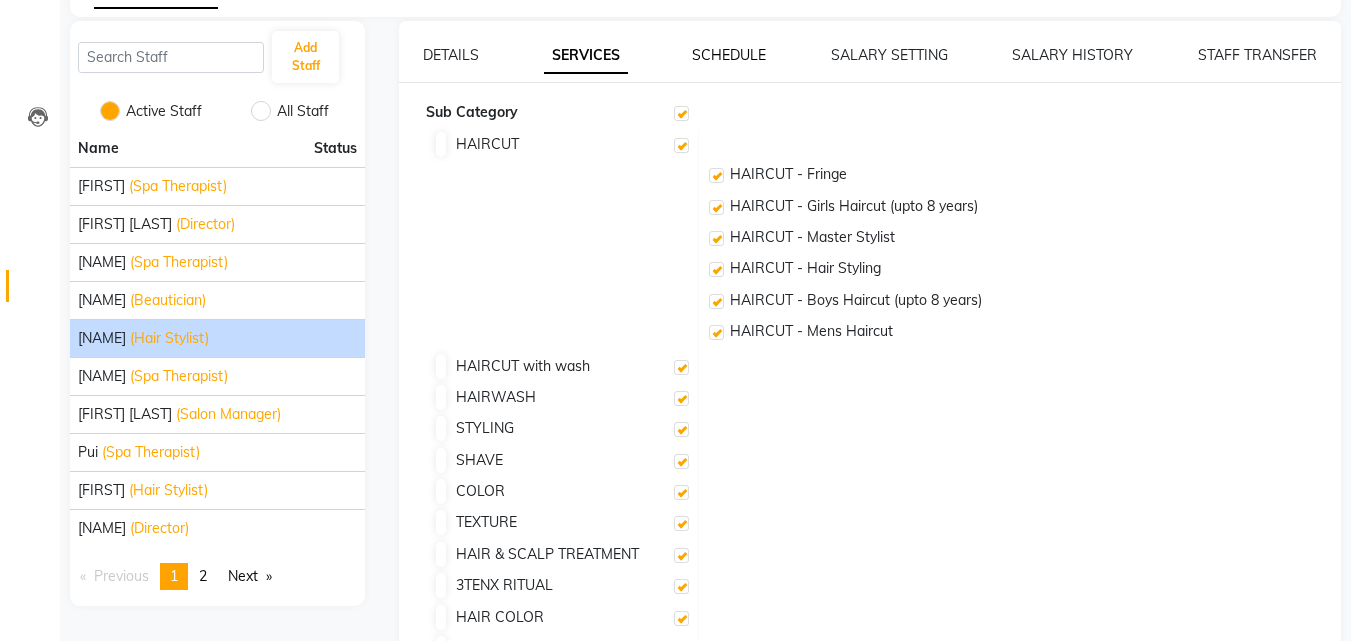 click on "SCHEDULE" at bounding box center (451, 55) 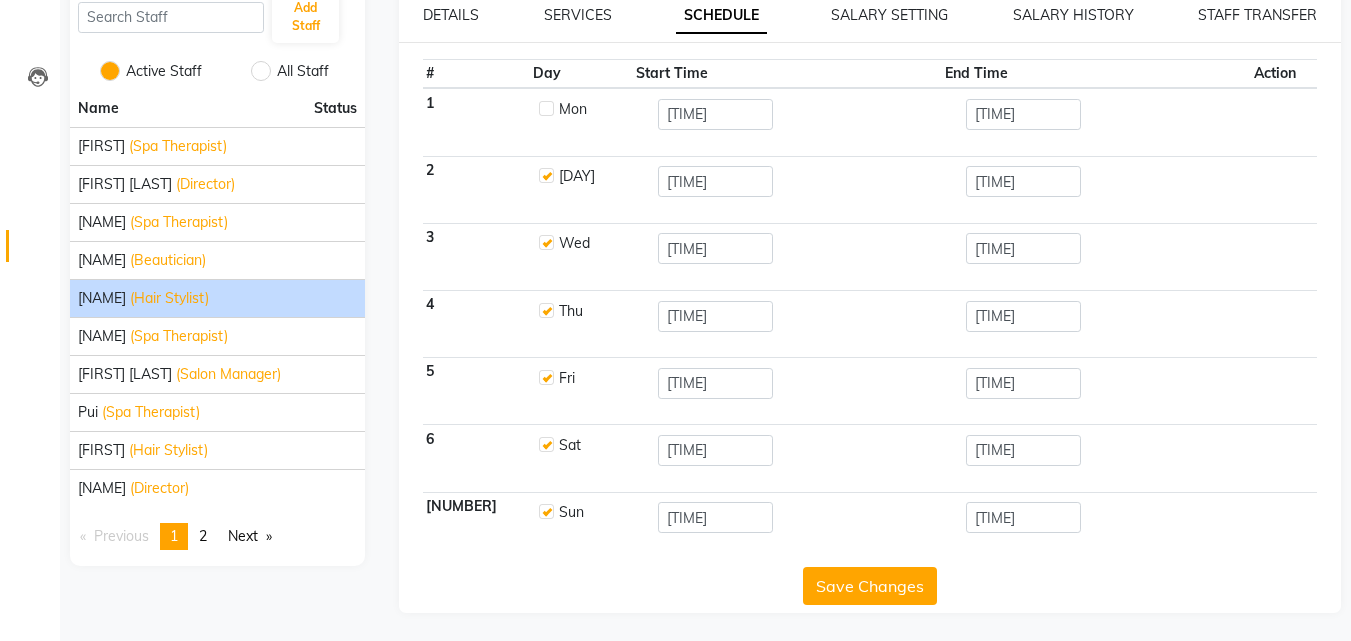 scroll, scrollTop: 158, scrollLeft: 0, axis: vertical 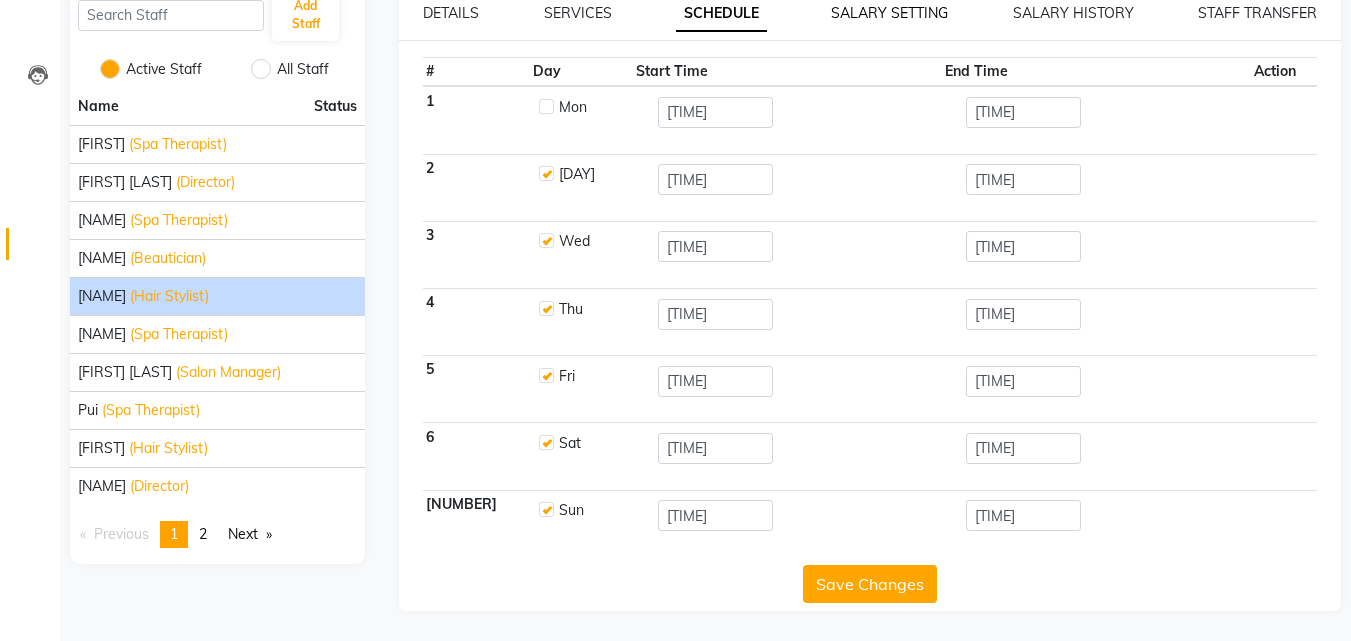 click on "SALARY SETTING" at bounding box center [451, 13] 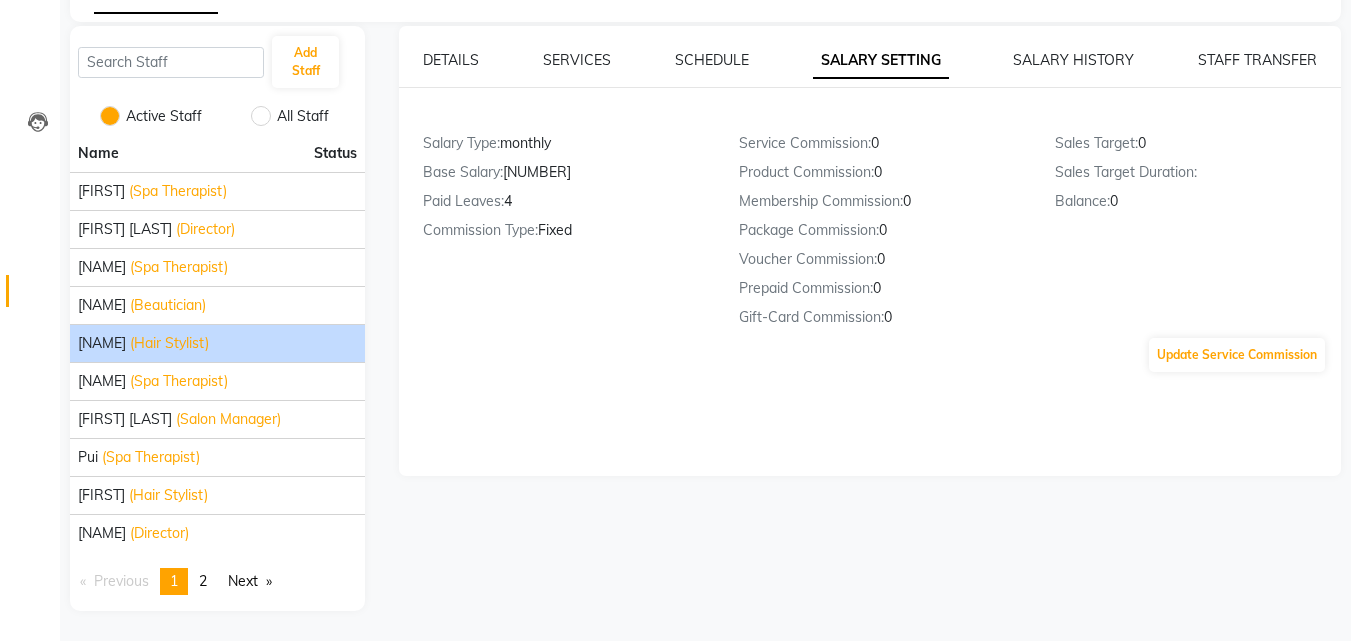 click on "SALARY HISTORY" at bounding box center (1073, 60) 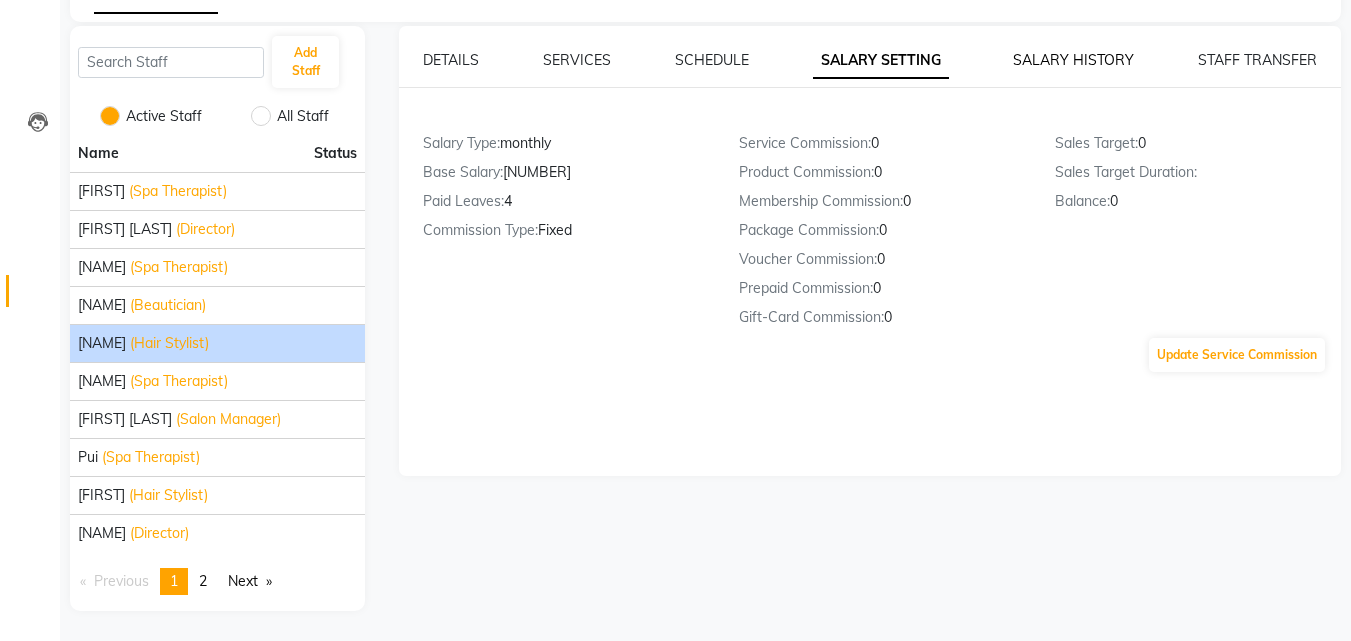 click on "SALARY HISTORY" at bounding box center [451, 60] 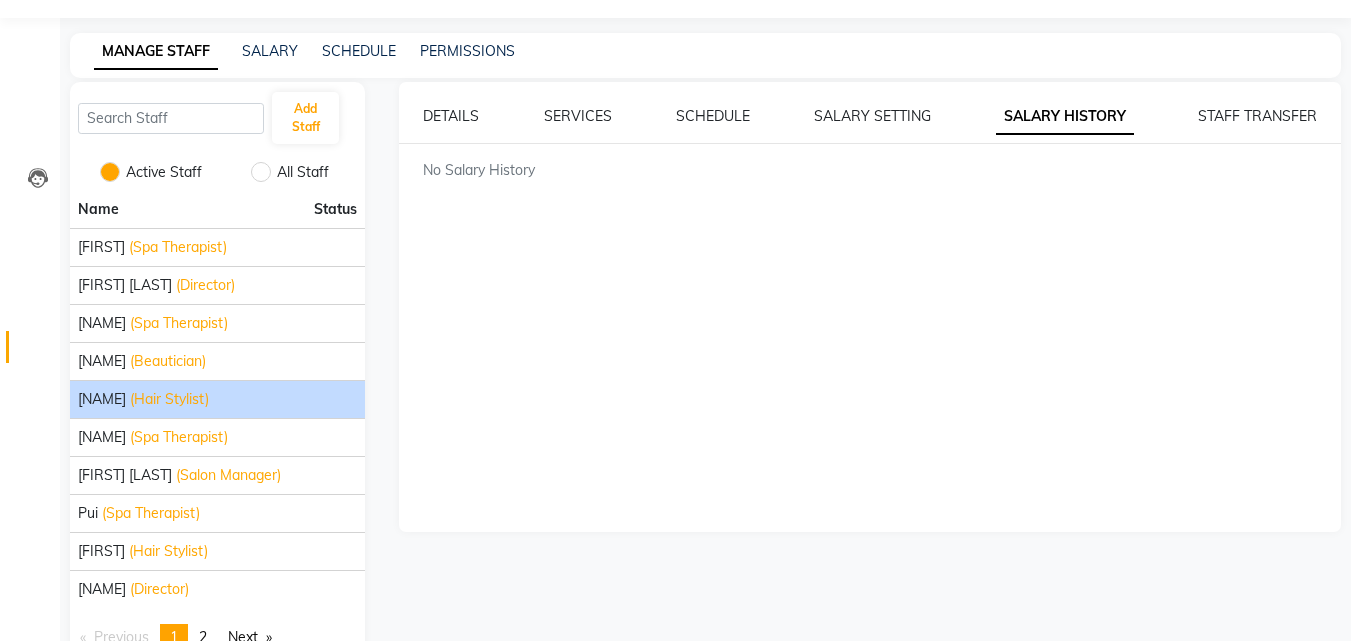 scroll, scrollTop: 0, scrollLeft: 0, axis: both 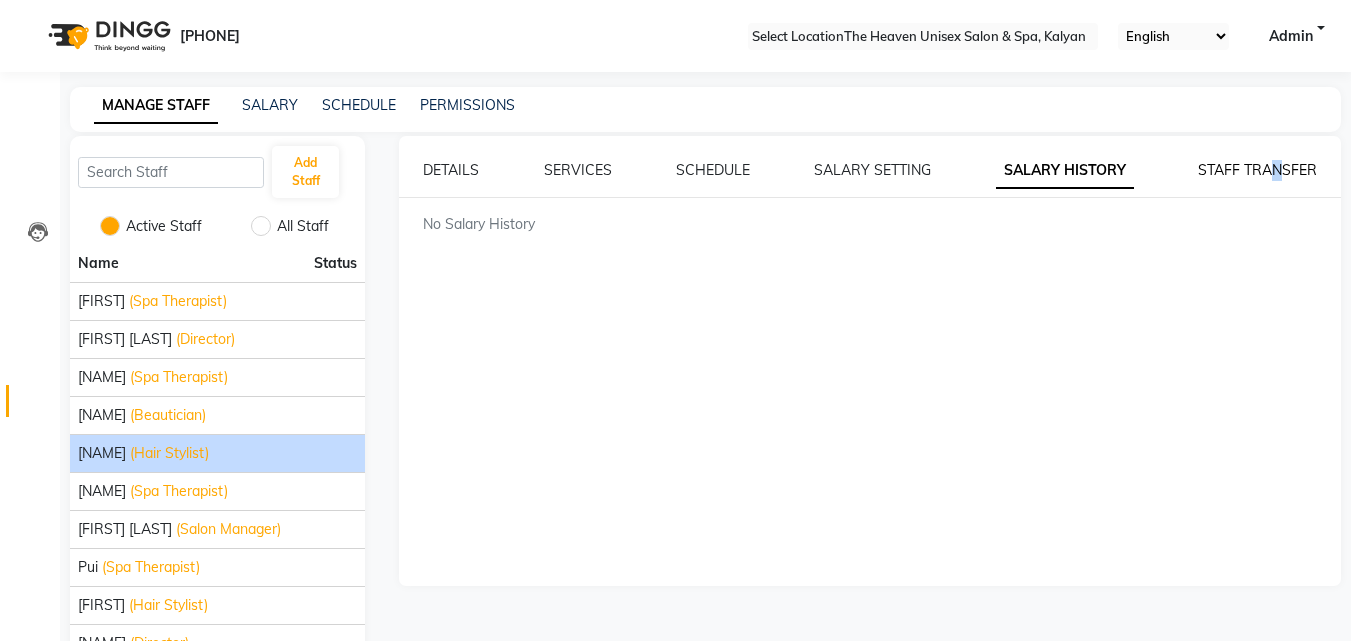 click on "STAFF TRANSFER" at bounding box center (451, 170) 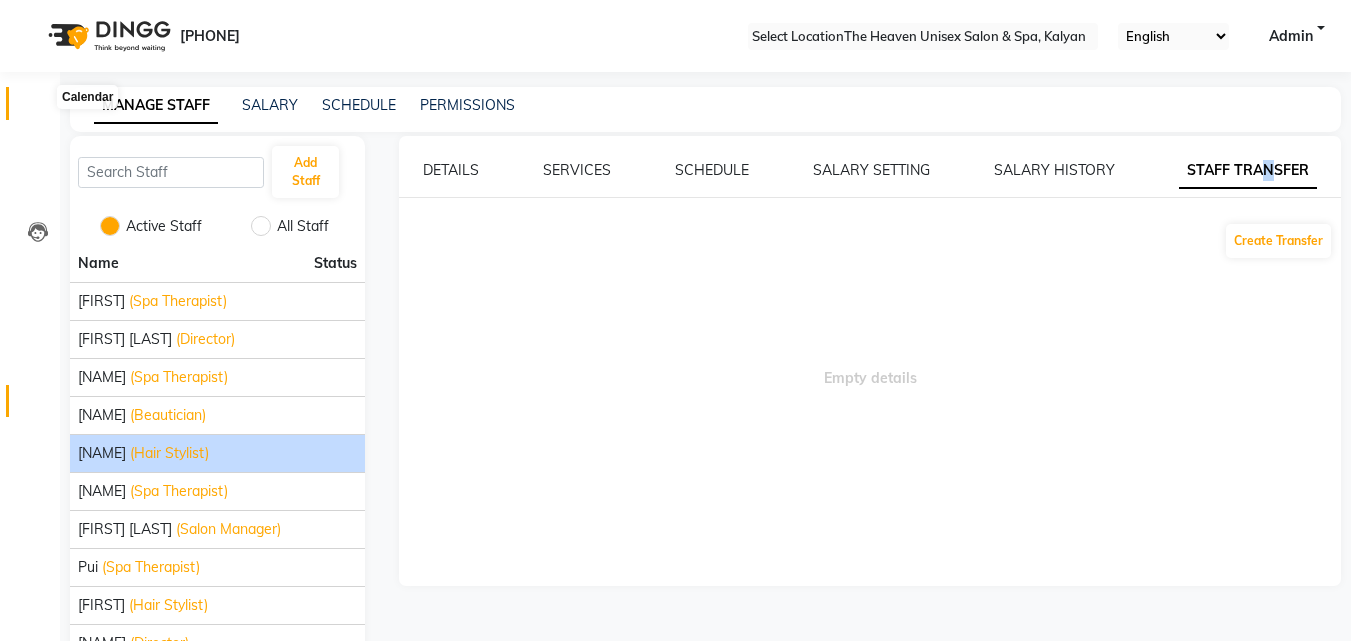 click at bounding box center [38, 108] 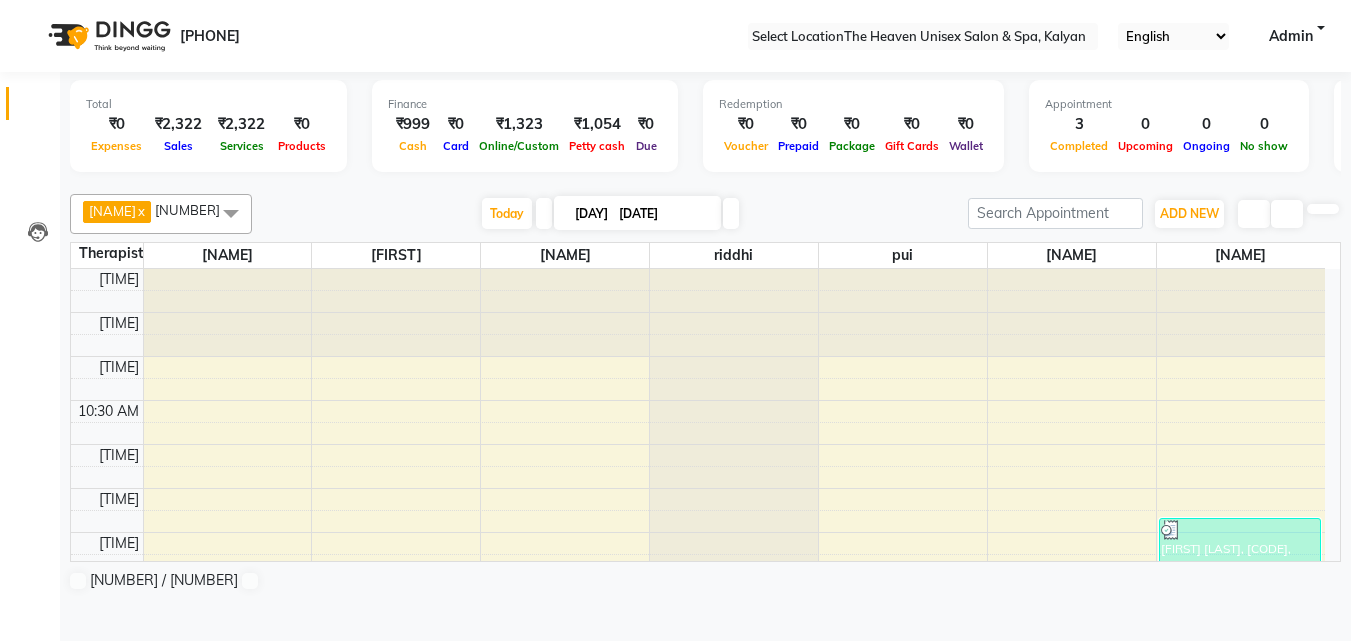 scroll, scrollTop: 1, scrollLeft: 0, axis: vertical 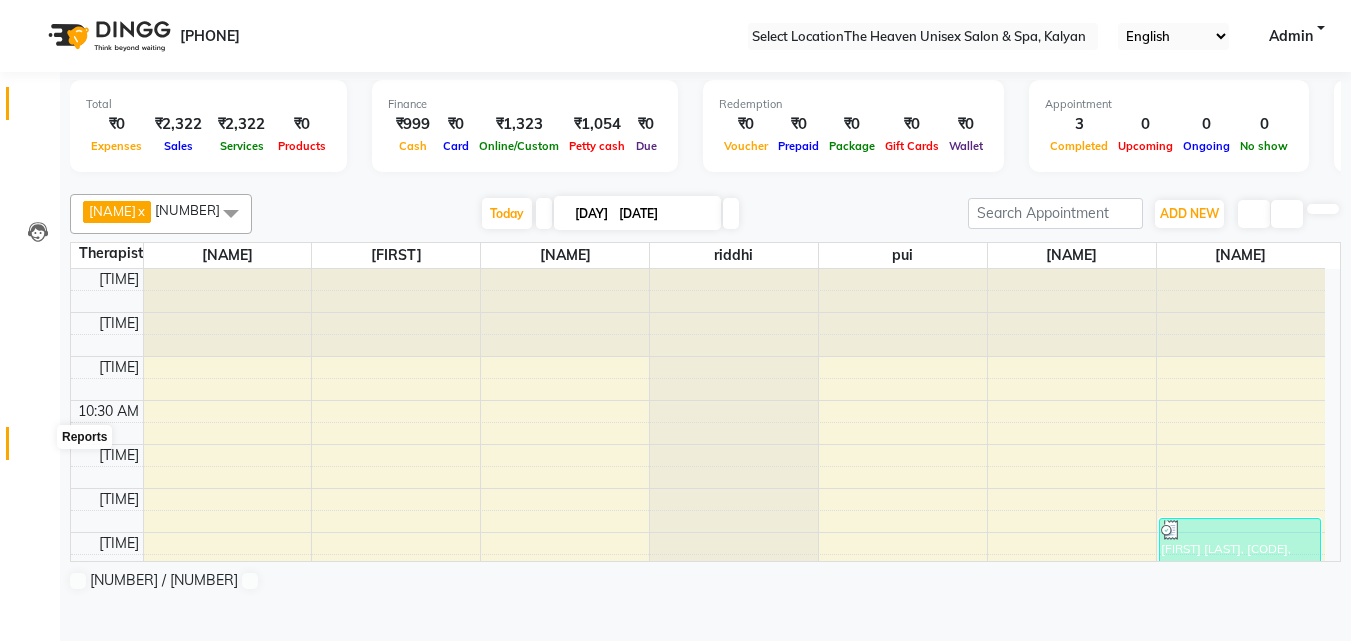 click at bounding box center (38, 448) 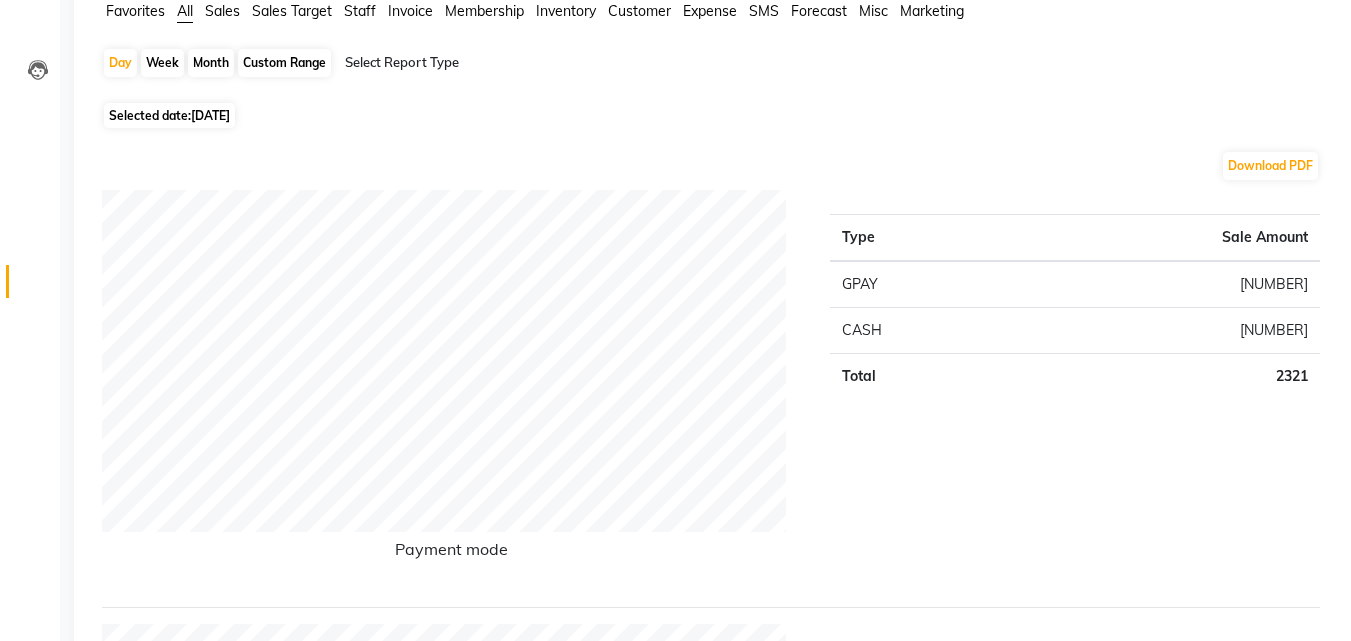 scroll, scrollTop: 0, scrollLeft: 0, axis: both 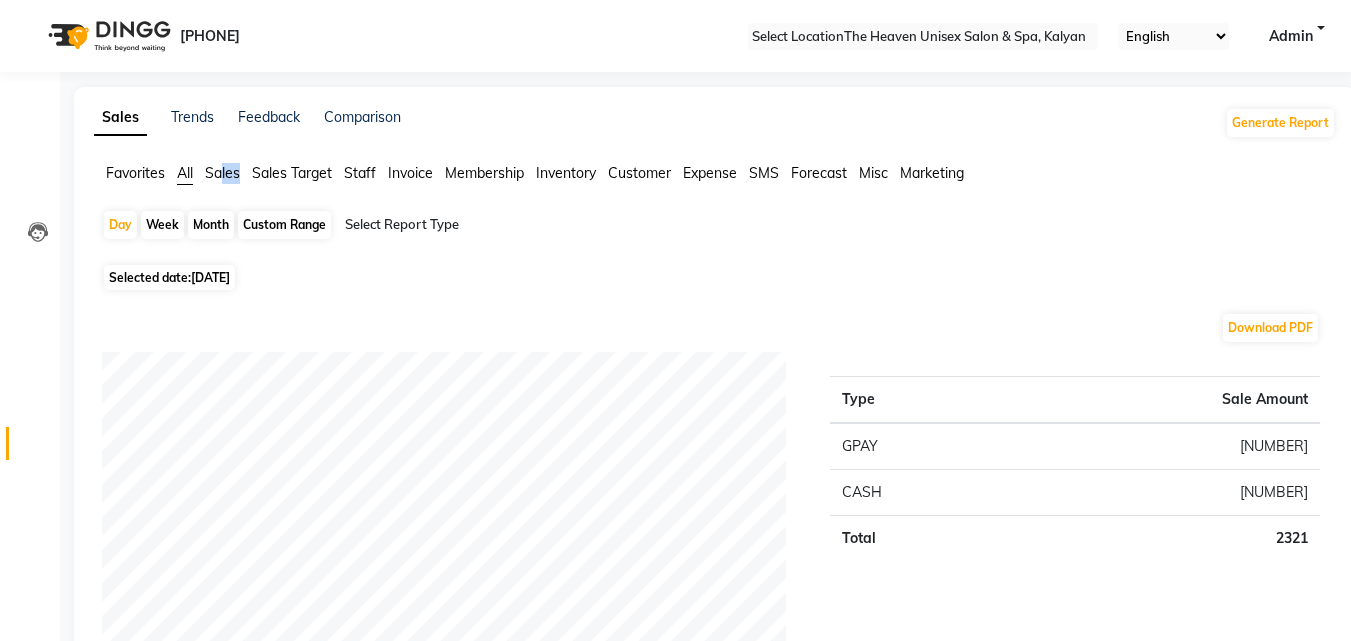 drag, startPoint x: 233, startPoint y: 176, endPoint x: 241, endPoint y: 165, distance: 13.601471 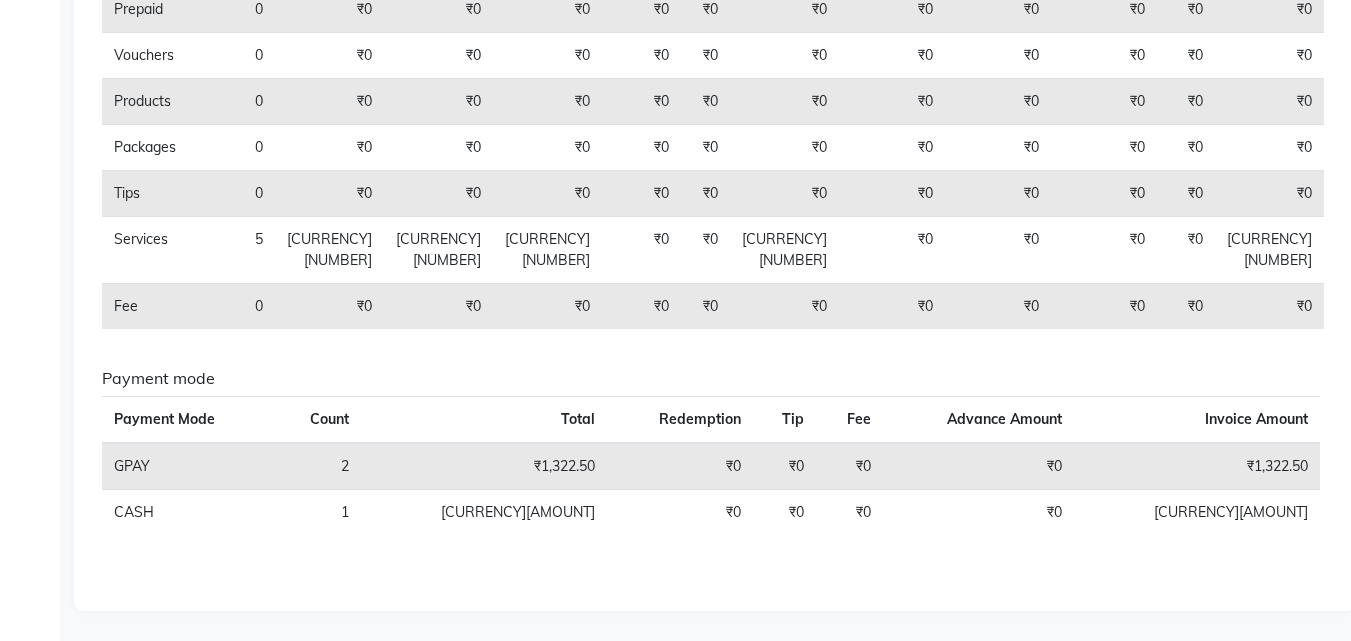 scroll, scrollTop: 0, scrollLeft: 0, axis: both 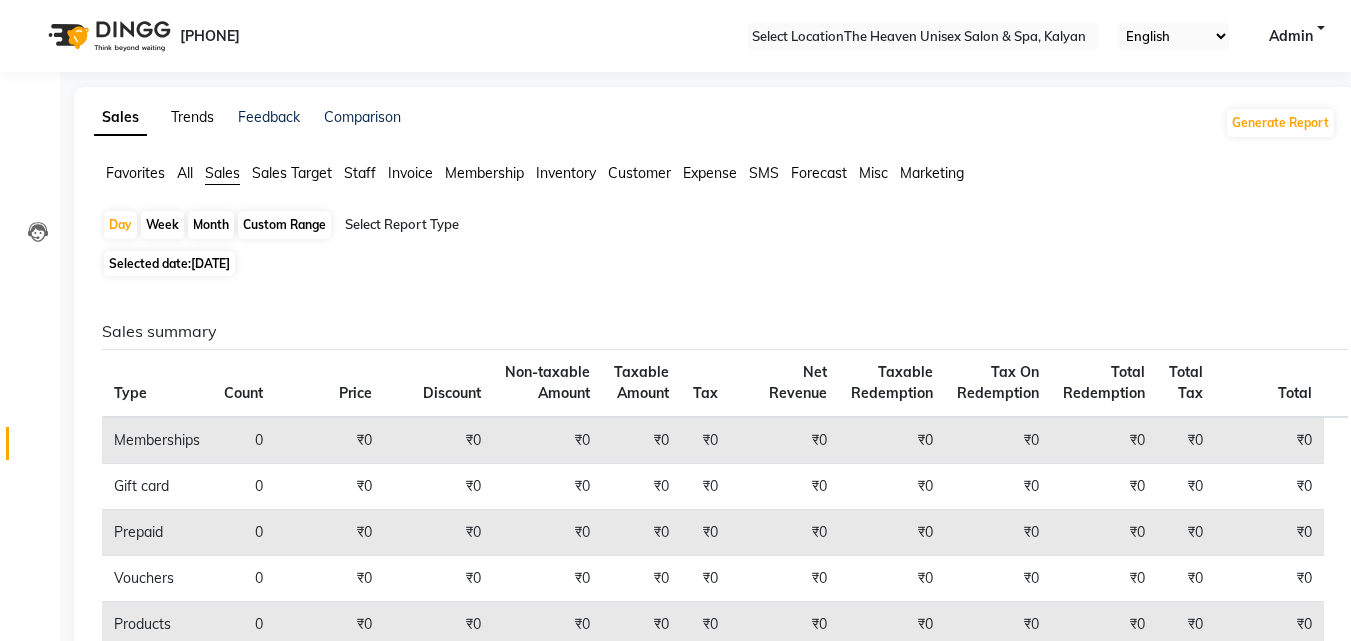 click on "Trends" at bounding box center [192, 117] 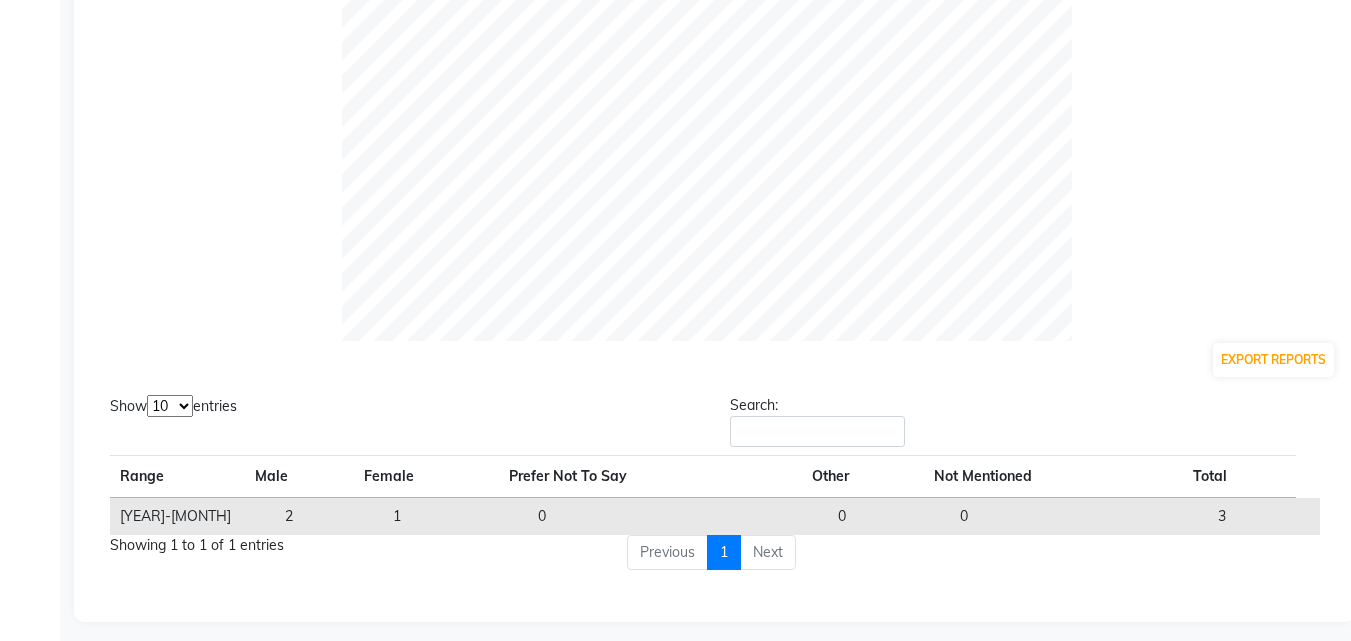 scroll, scrollTop: 0, scrollLeft: 0, axis: both 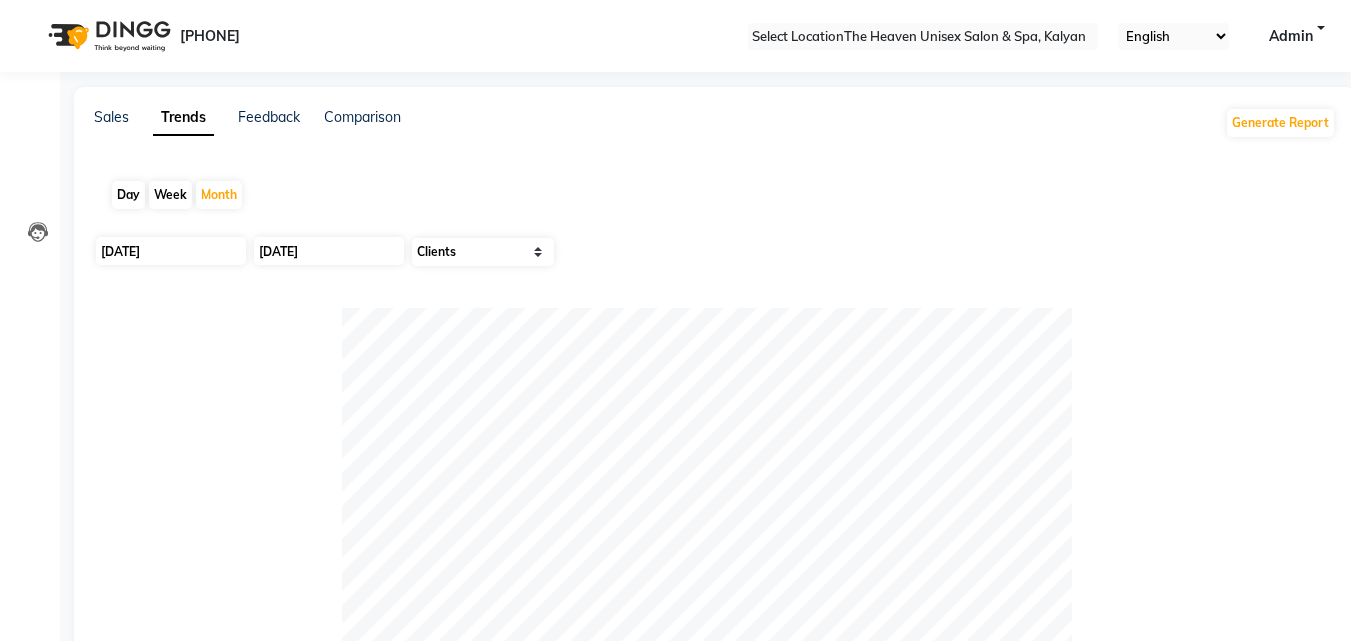 click on "Day Week Month" at bounding box center (715, 195) 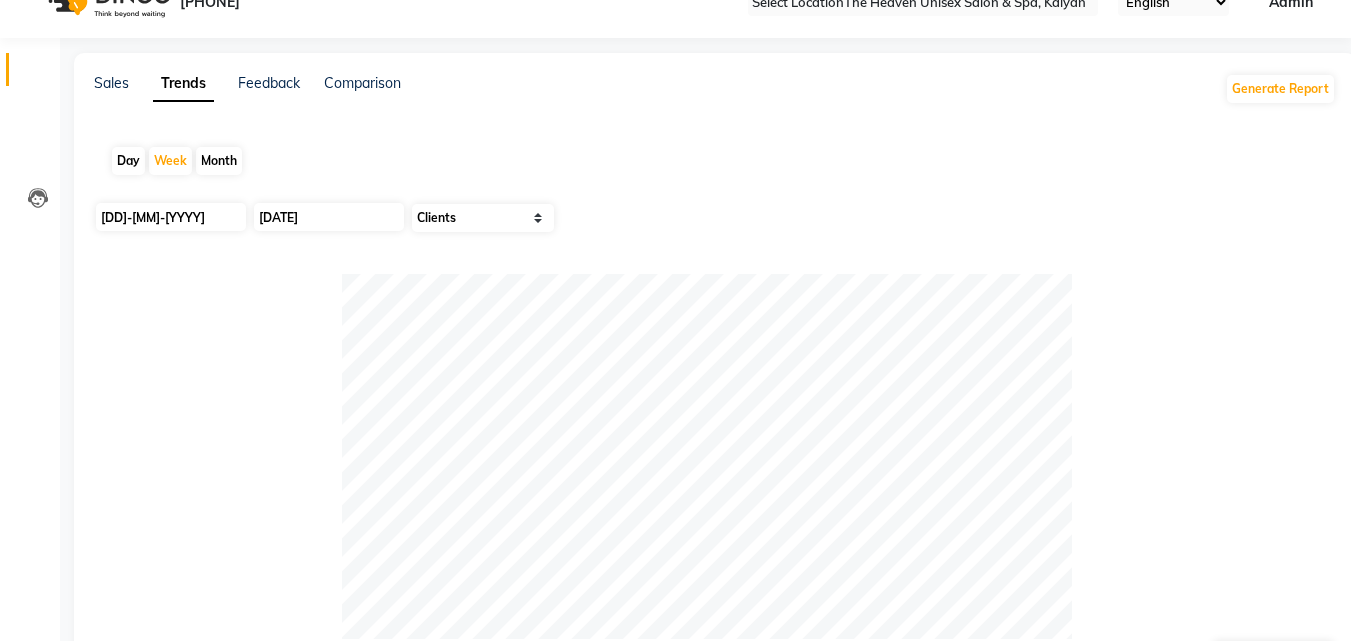 scroll, scrollTop: 0, scrollLeft: 0, axis: both 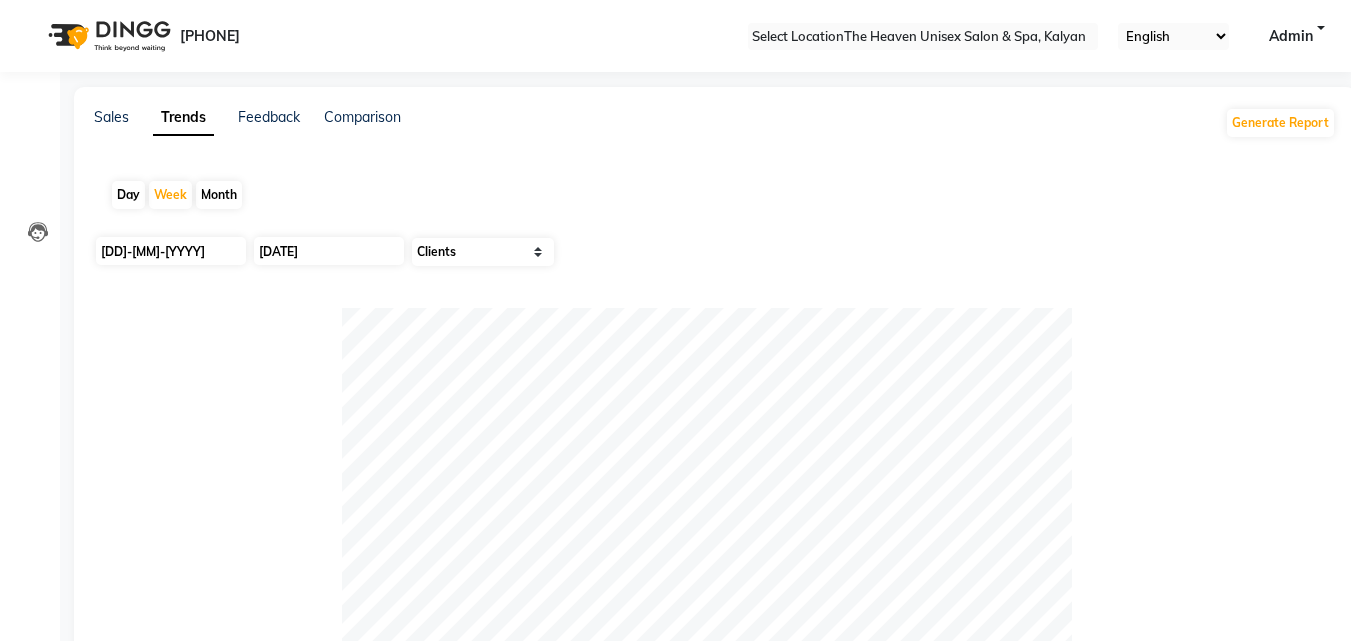 click on "Sales Trends Feedback Comparison Generate Report Day Week Month 24-06-2025 01-07-2025 Select Sales Clients EXPORT REPORTS Show 10 25 50 100 entries Search: Range Male Female Prefer Not To Say Other Not Mentioned Total Range Male Female Prefer Not To Say Other Not Mentioned Total 2025-06-23 41 6 0 0 0 47 2025-06-30 7 2 0 0 0 9 Showing 1 to 2 of 2 entries Previous 1 Next" at bounding box center [715, 539] 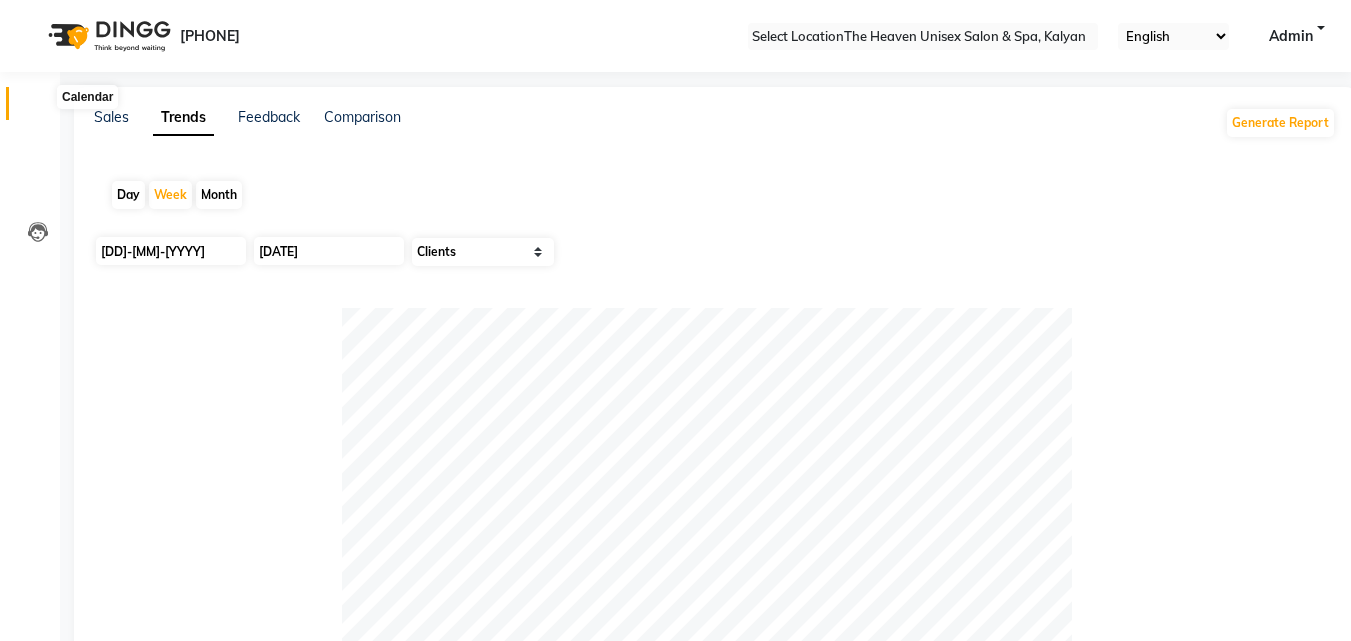 click at bounding box center [37, 108] 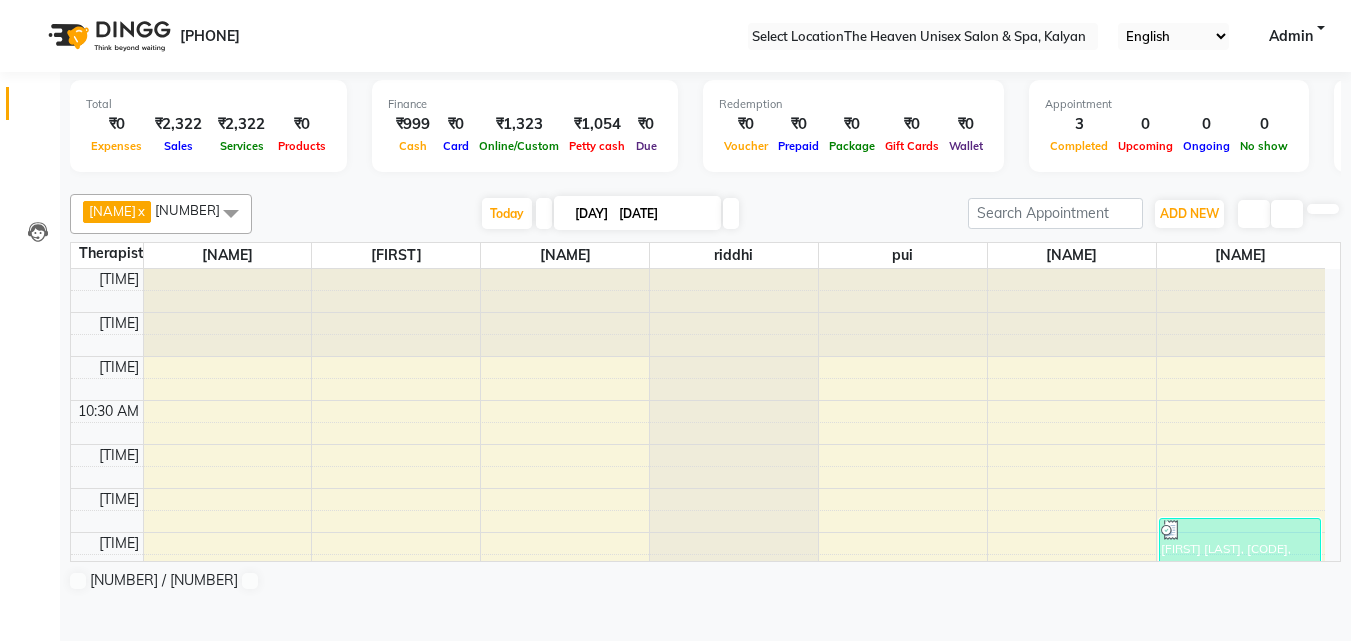 scroll, scrollTop: 1, scrollLeft: 0, axis: vertical 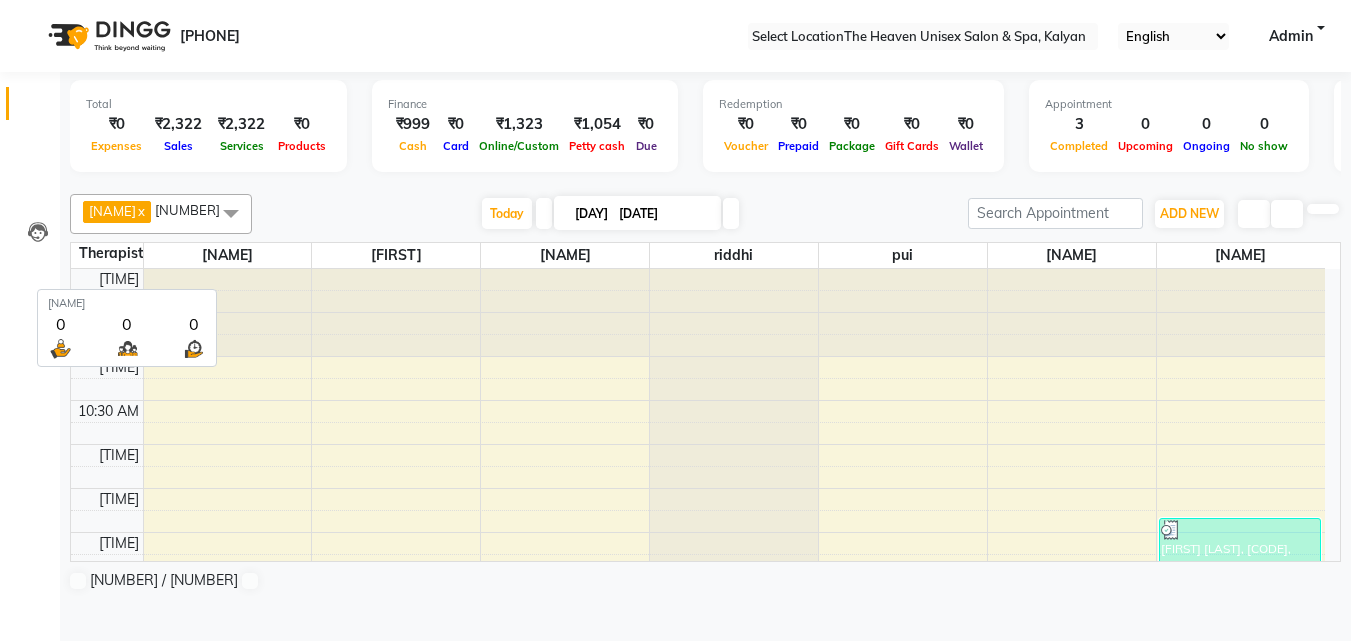 click on "[NAME]" at bounding box center (227, 255) 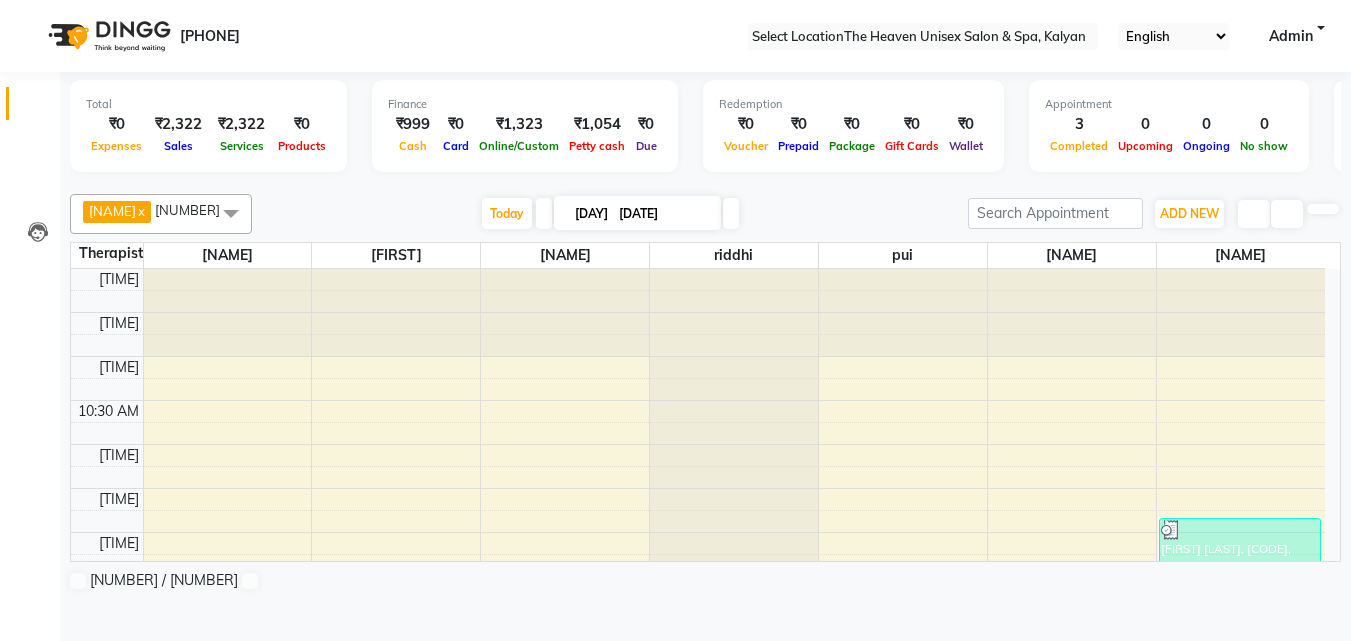 scroll, scrollTop: 1, scrollLeft: 0, axis: vertical 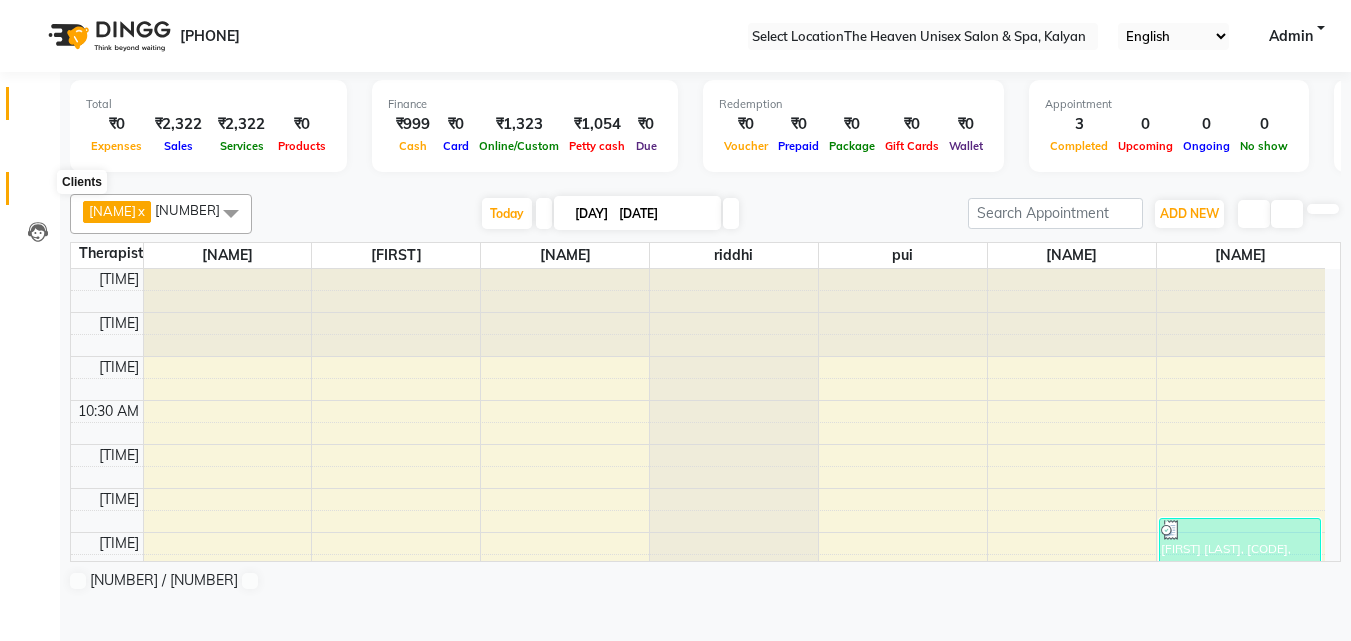 click at bounding box center [38, 193] 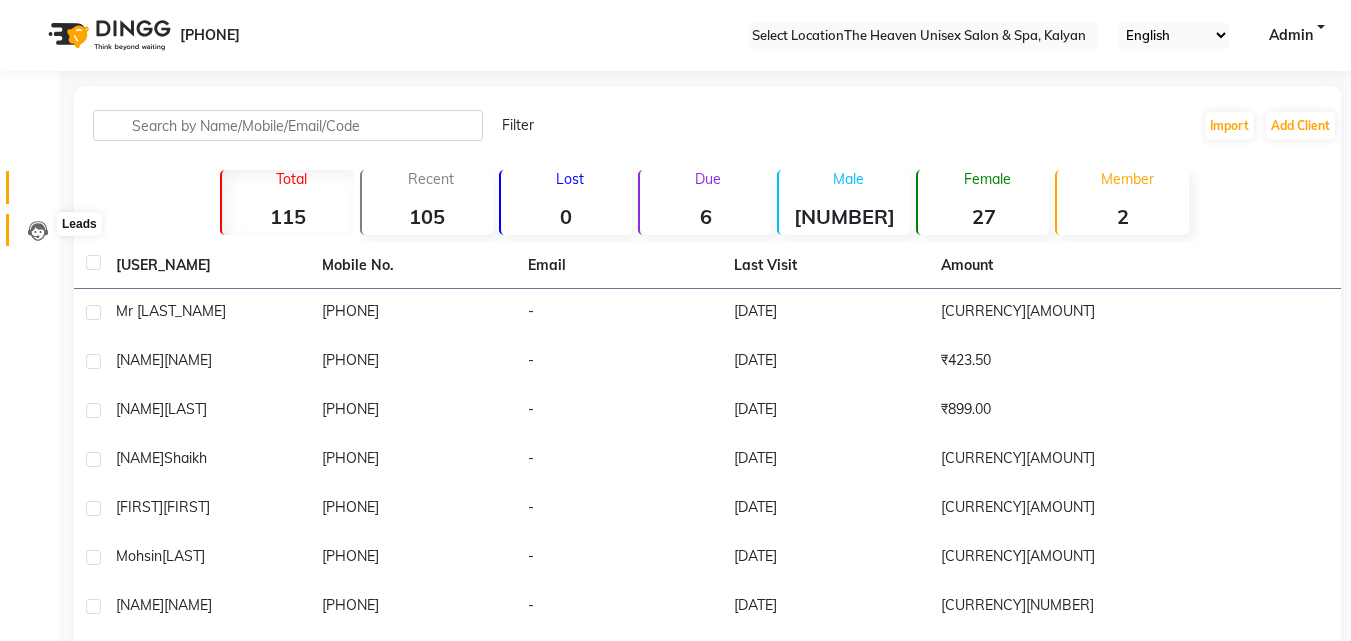 click at bounding box center (38, 231) 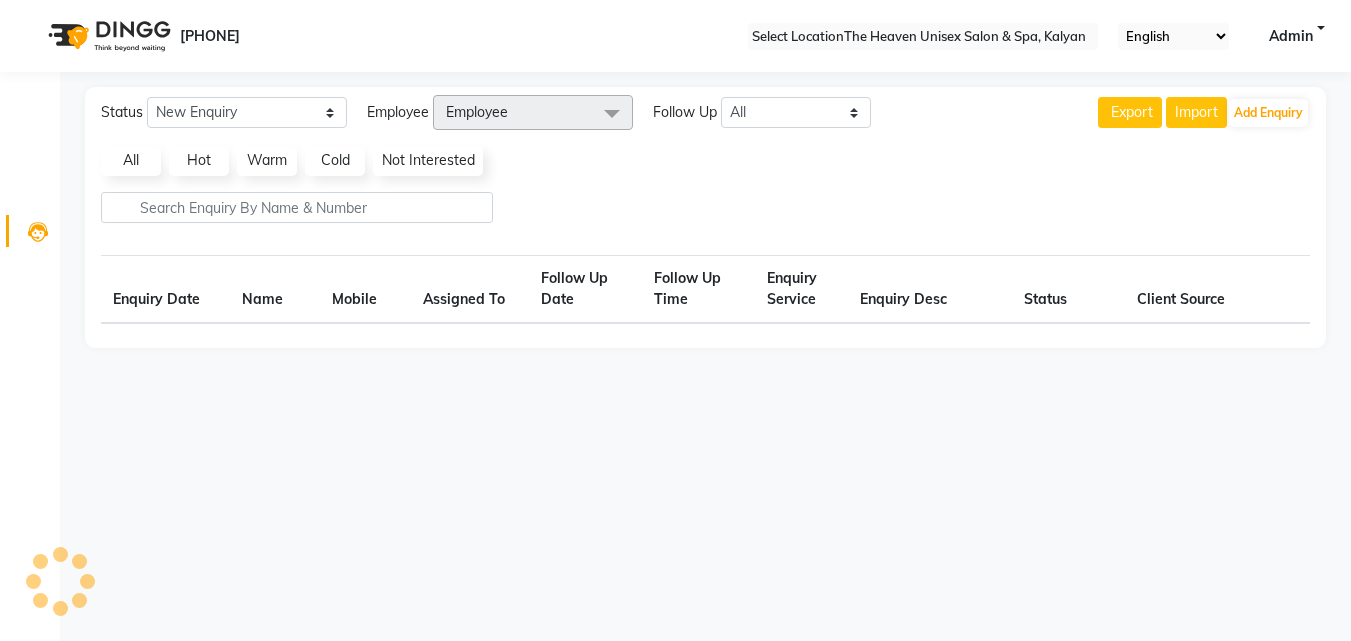 scroll, scrollTop: 0, scrollLeft: 0, axis: both 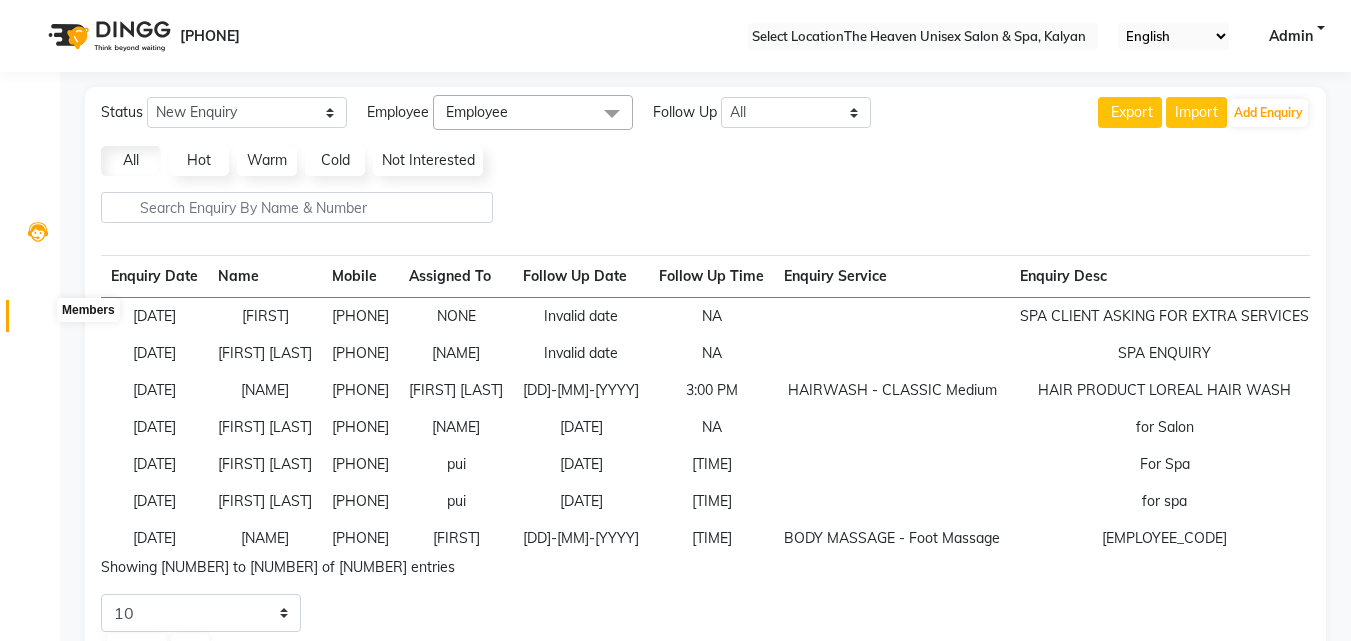 click at bounding box center [38, 321] 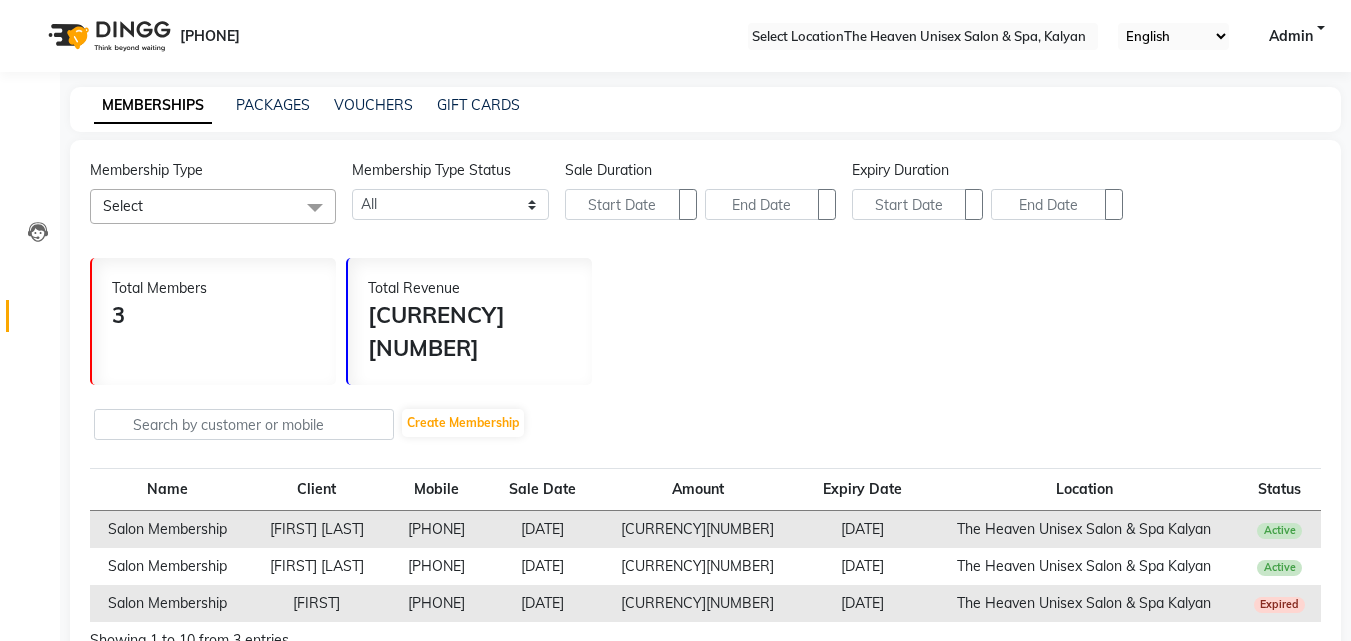 scroll, scrollTop: 93, scrollLeft: 0, axis: vertical 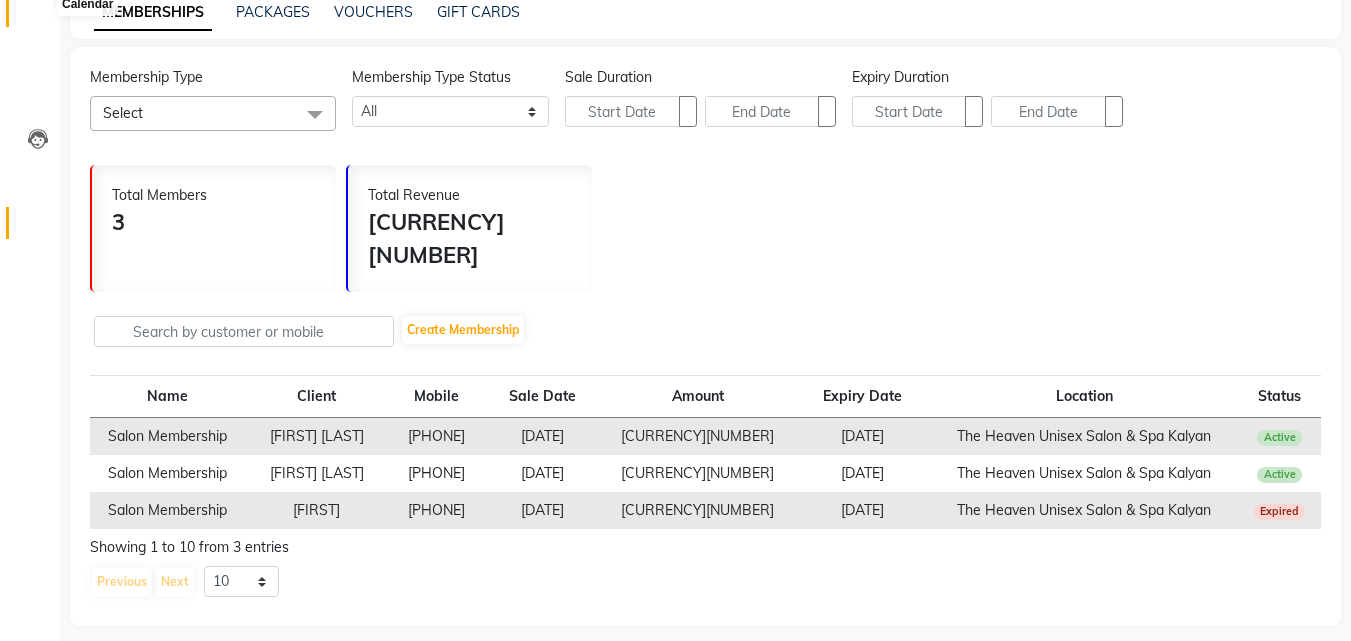 click at bounding box center (37, 15) 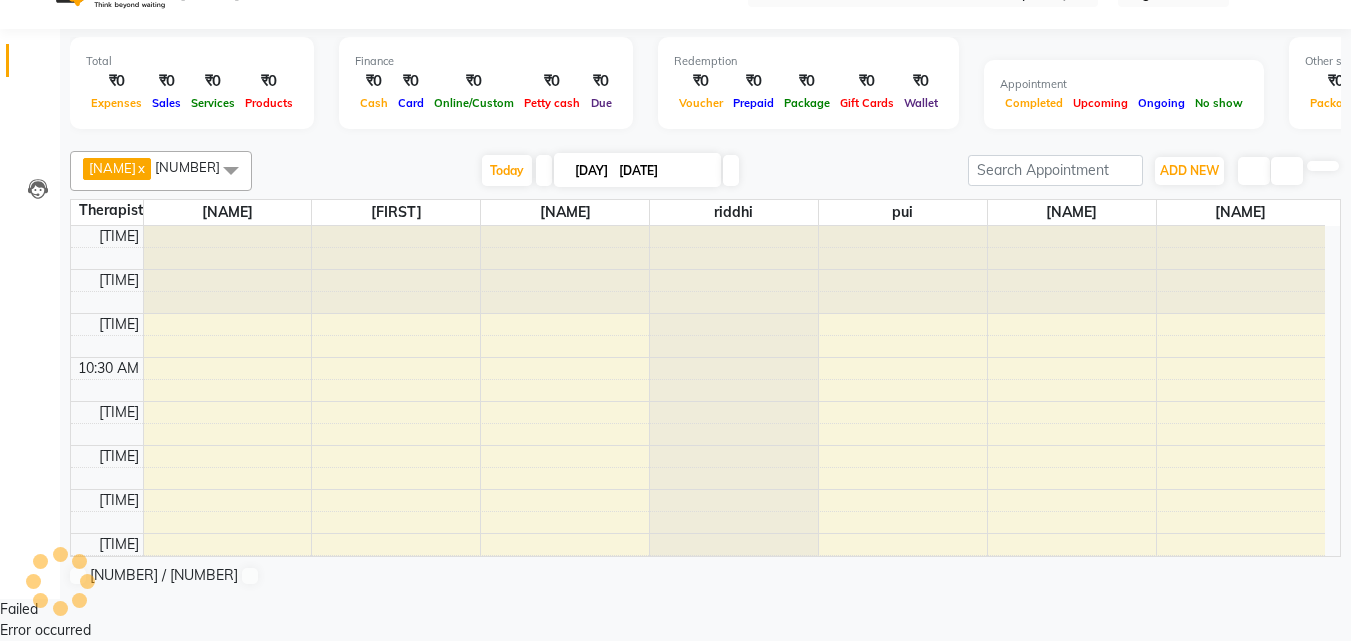 scroll, scrollTop: 0, scrollLeft: 0, axis: both 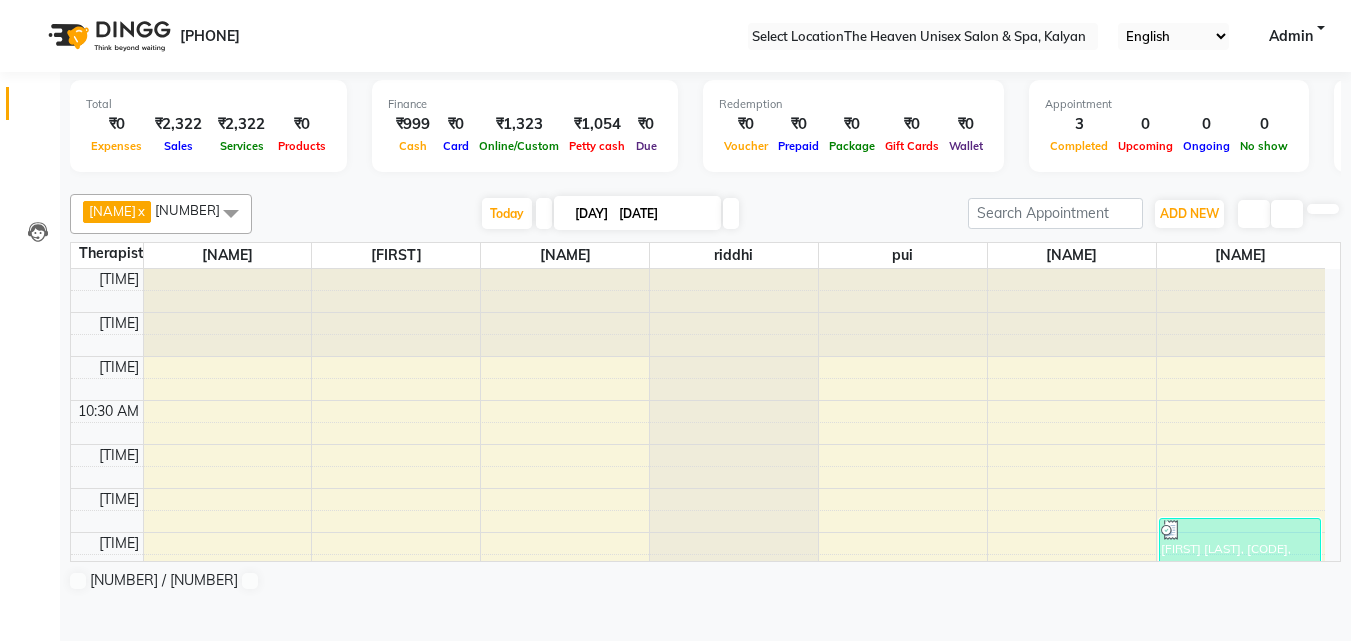 click on "Failed   Error occurred" at bounding box center [675, 662] 